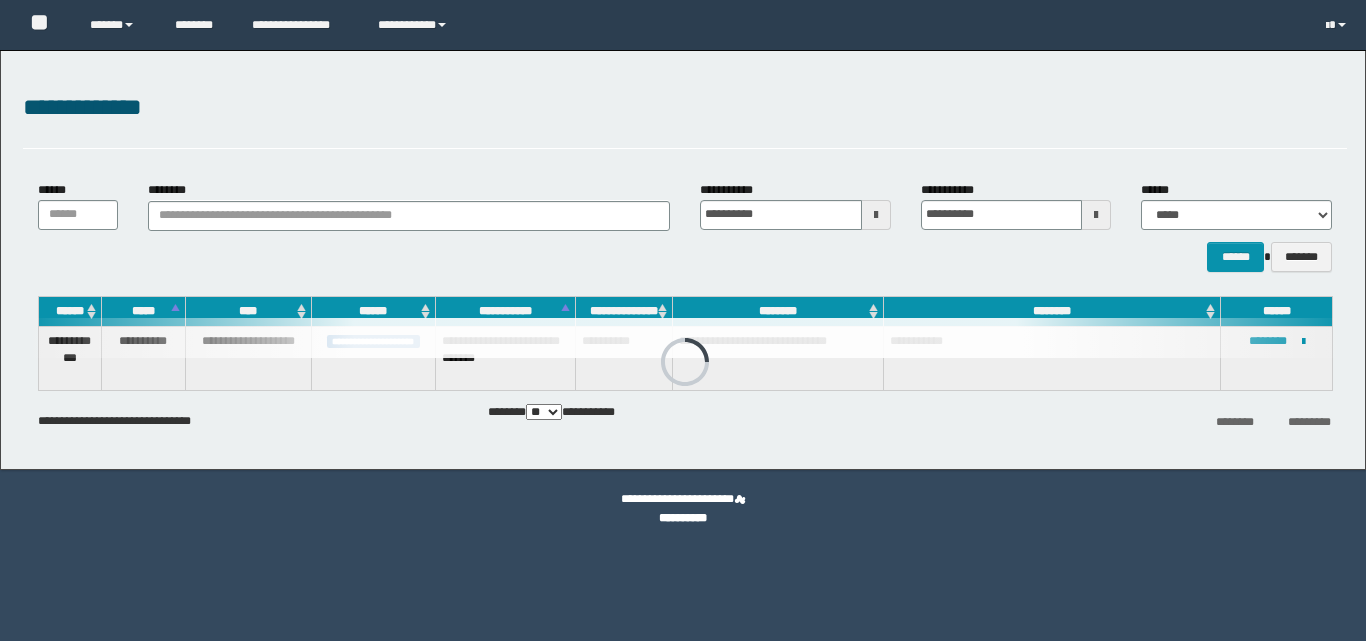 scroll, scrollTop: 0, scrollLeft: 0, axis: both 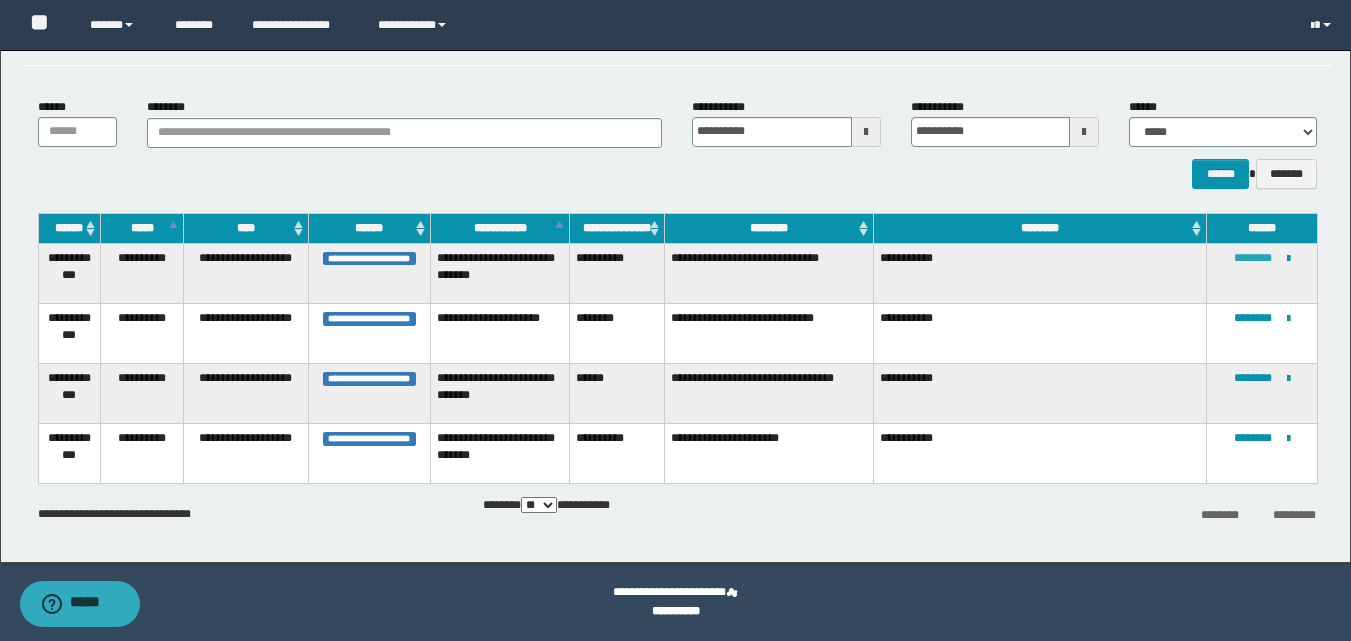 click on "********" at bounding box center (1253, 258) 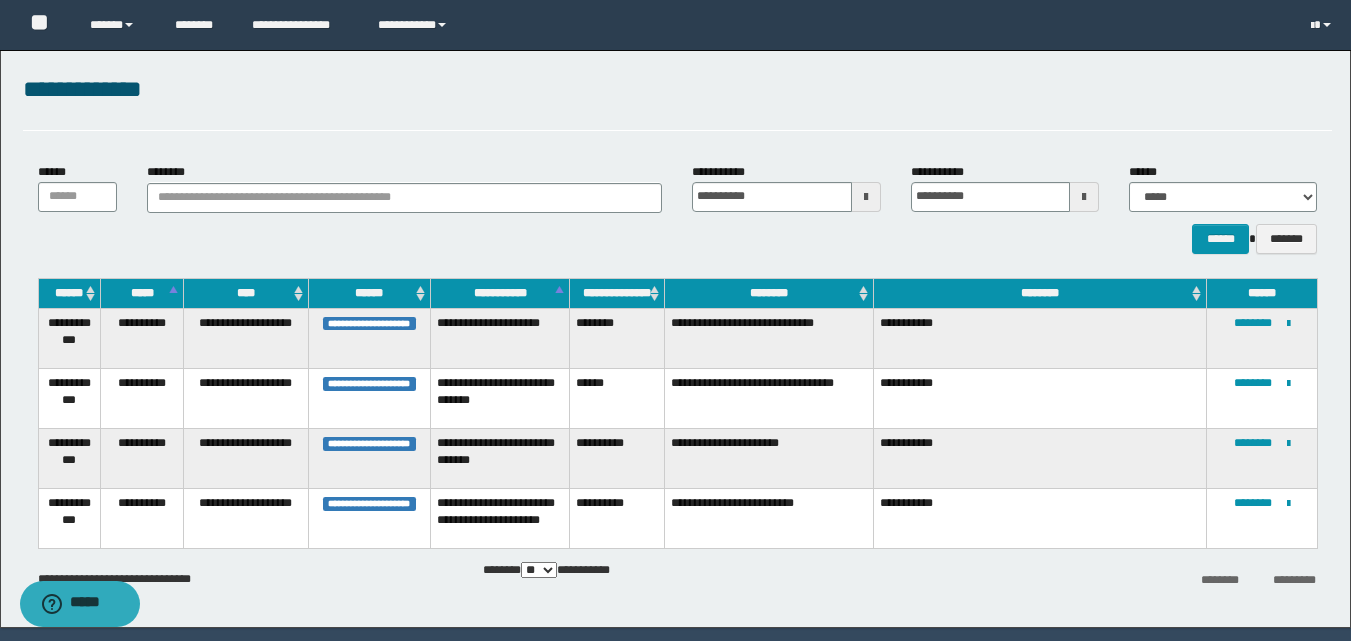 scroll, scrollTop: 83, scrollLeft: 0, axis: vertical 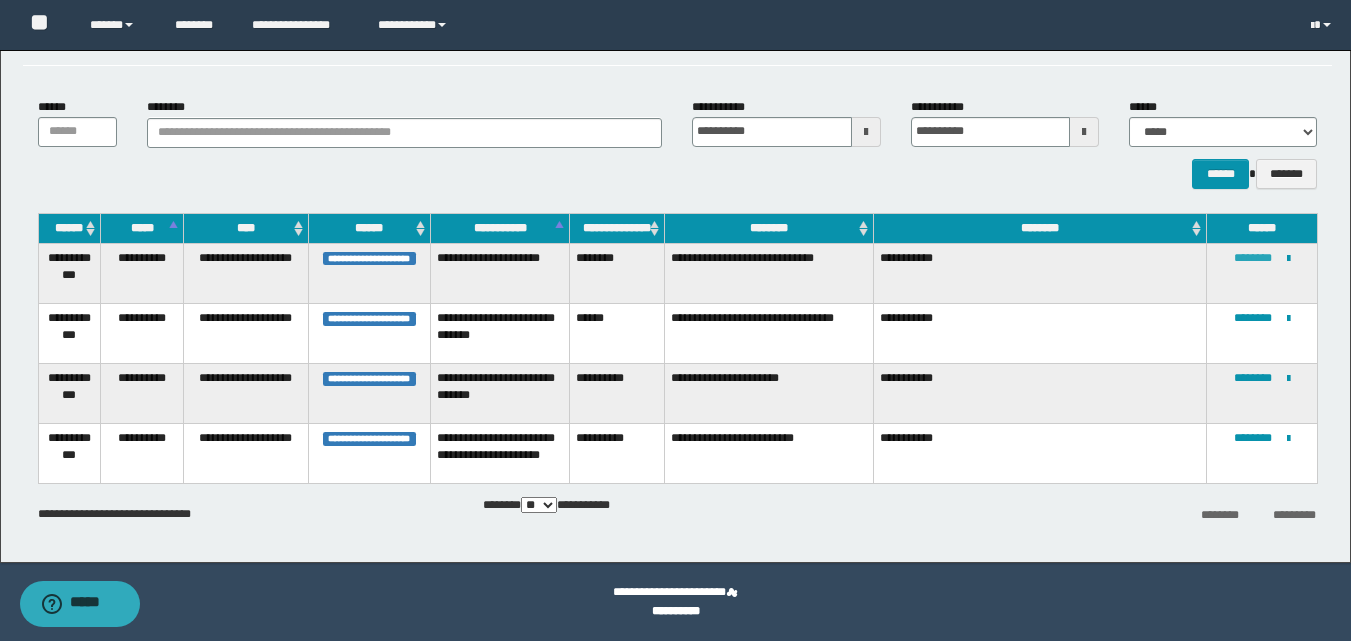 click on "********" at bounding box center (1253, 258) 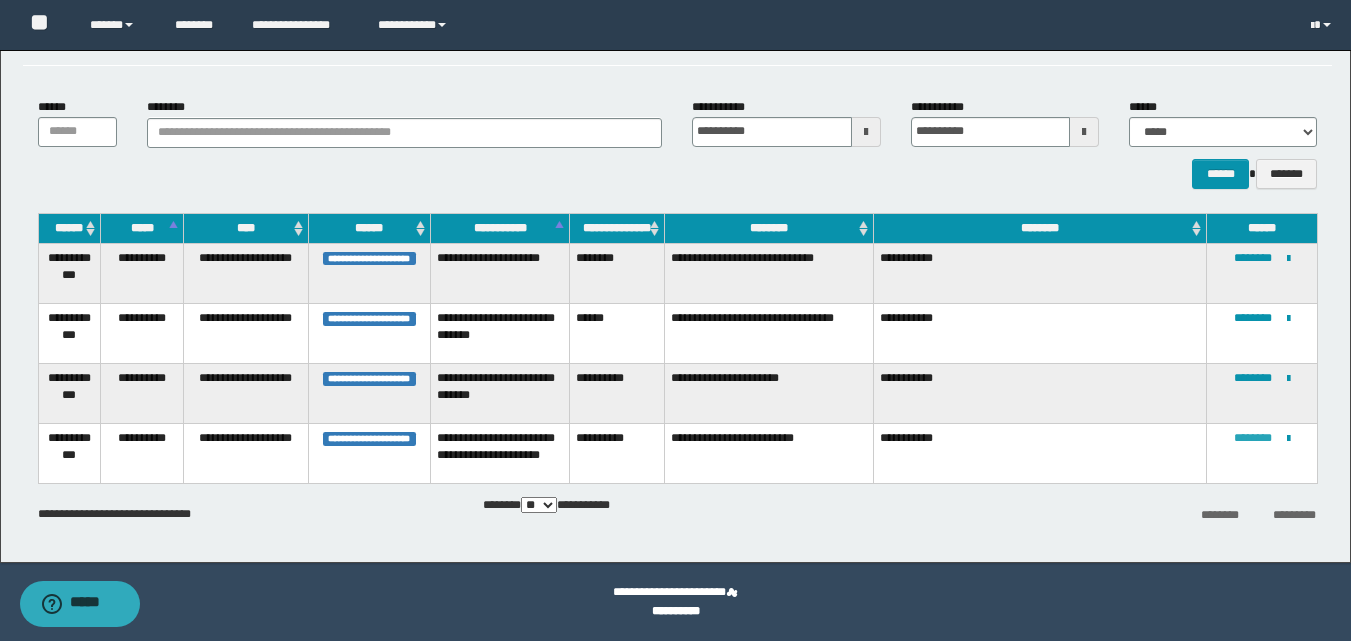 click on "********" at bounding box center [1253, 438] 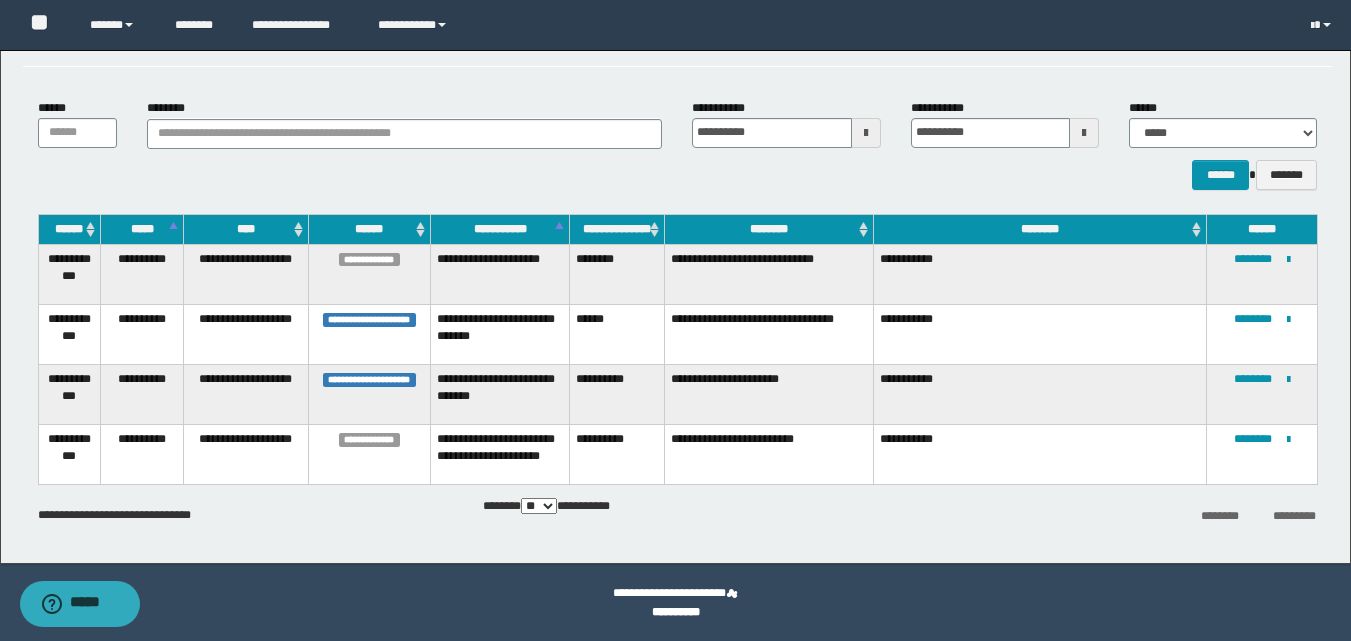 scroll, scrollTop: 83, scrollLeft: 0, axis: vertical 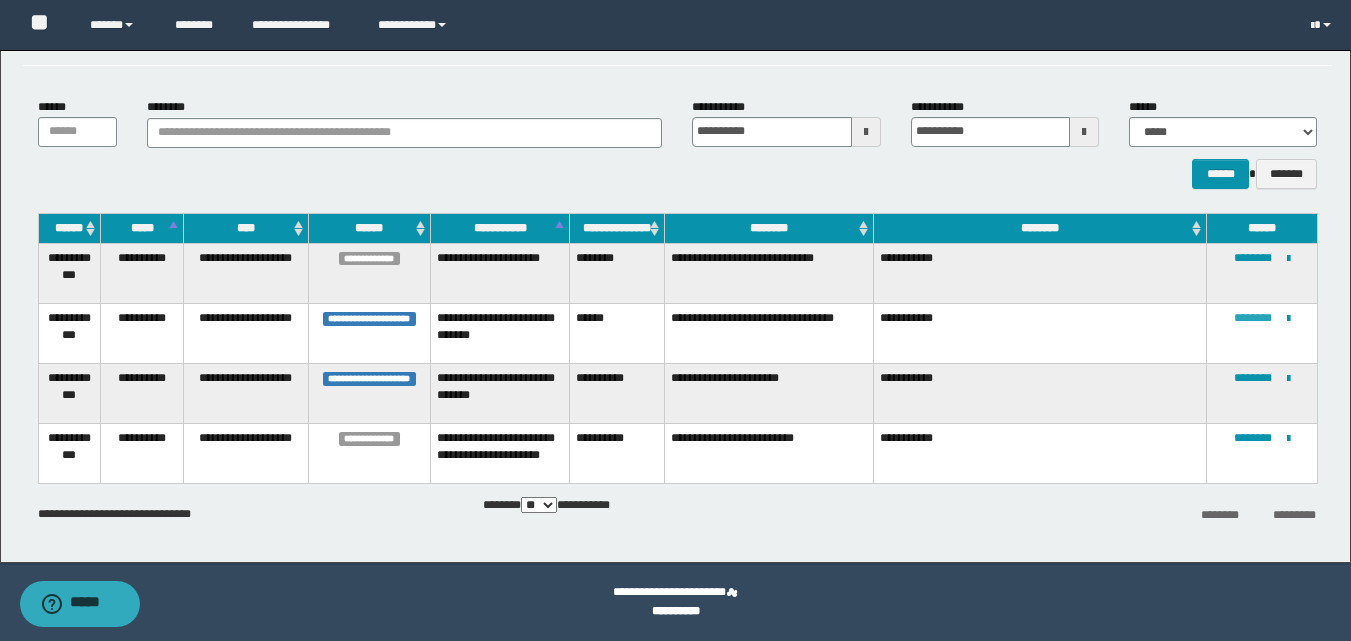click on "********" at bounding box center (1253, 318) 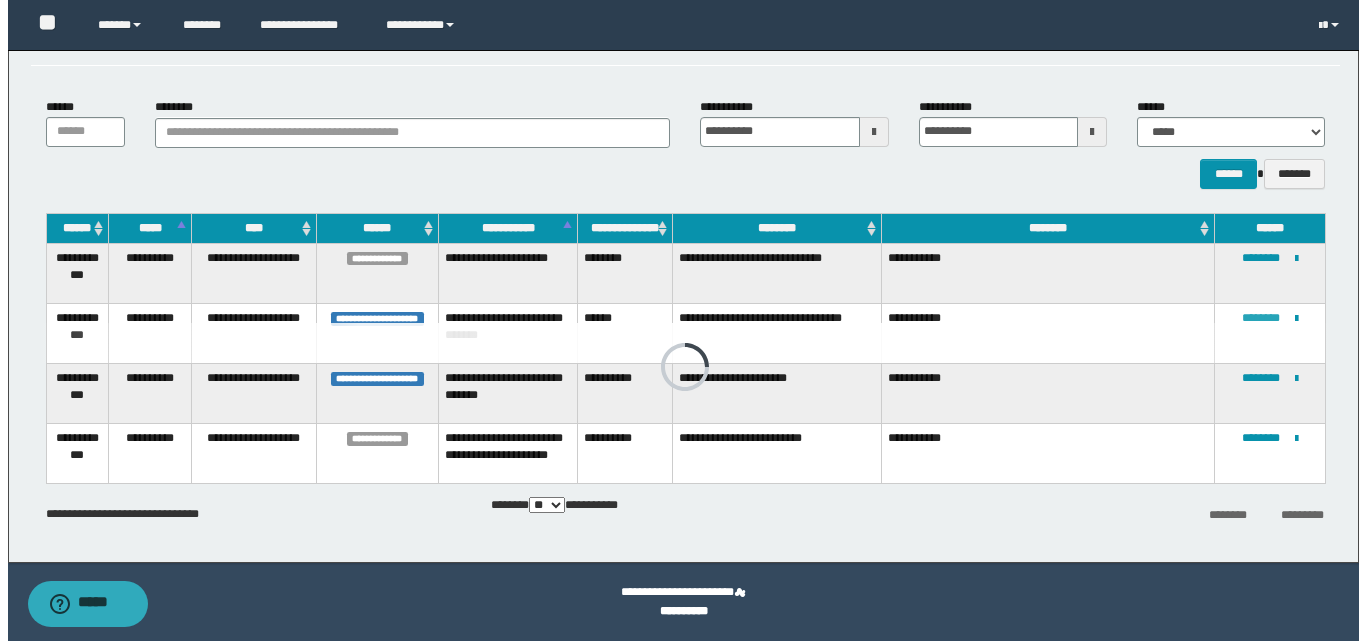 scroll, scrollTop: 0, scrollLeft: 0, axis: both 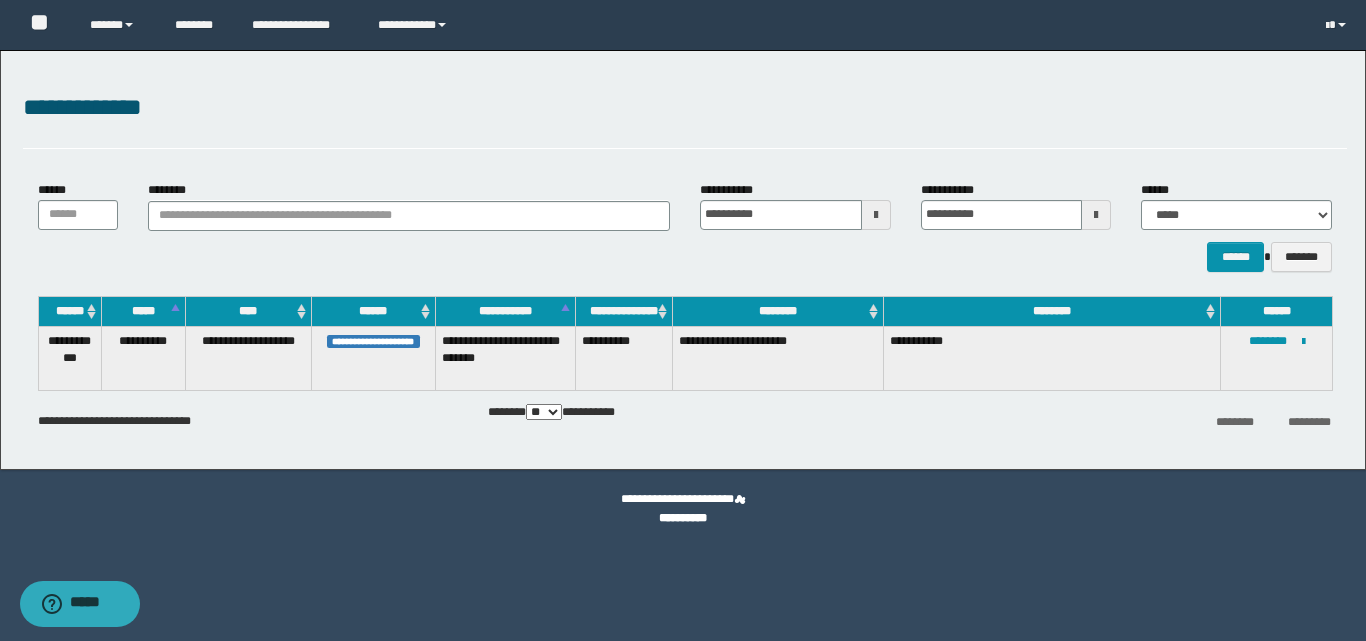 click at bounding box center [876, 215] 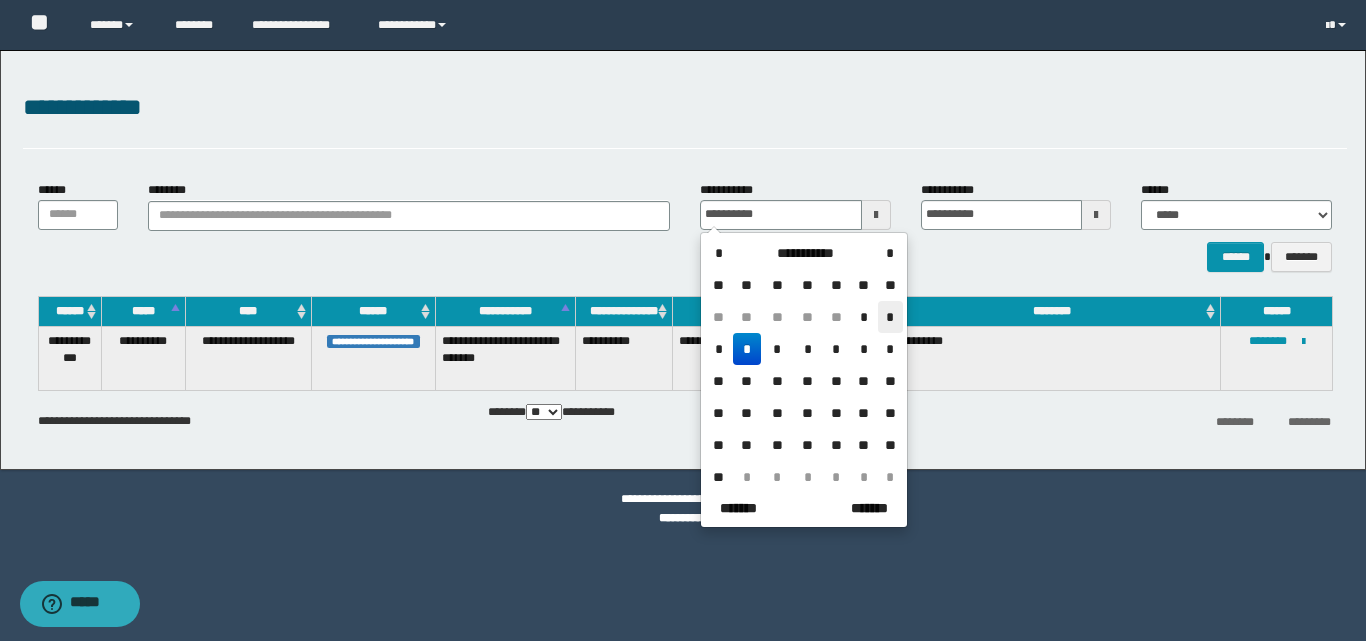 click on "*" at bounding box center (890, 317) 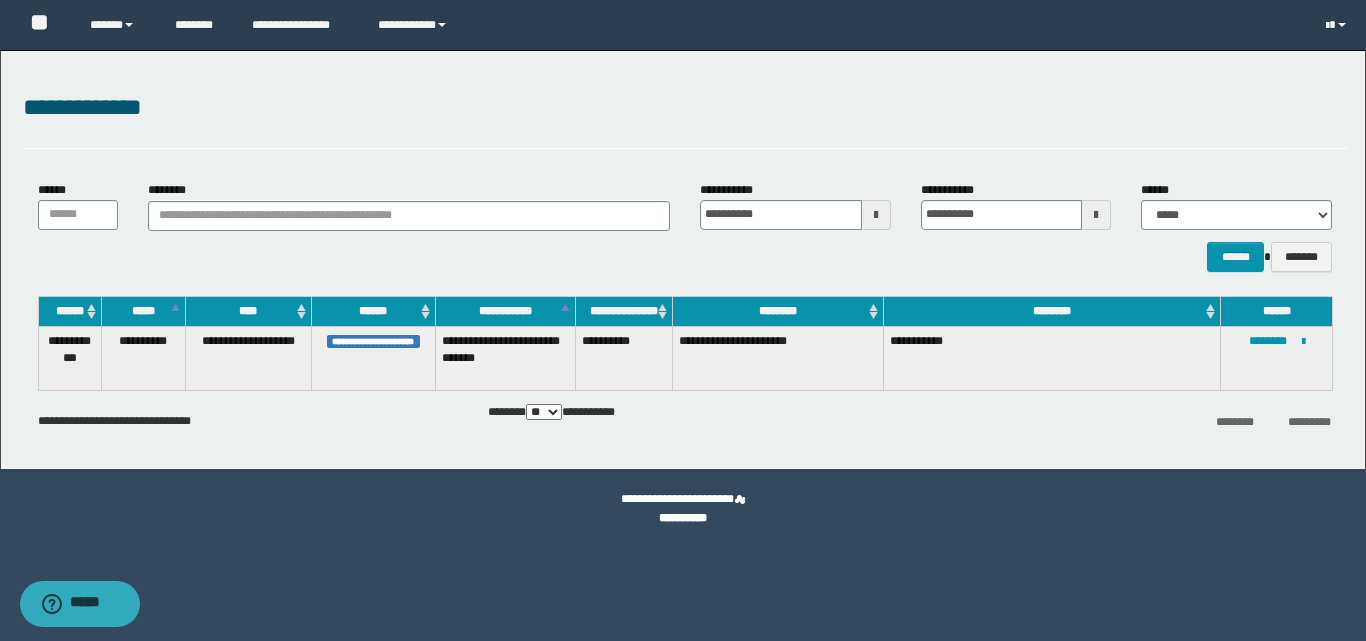 click at bounding box center (1096, 215) 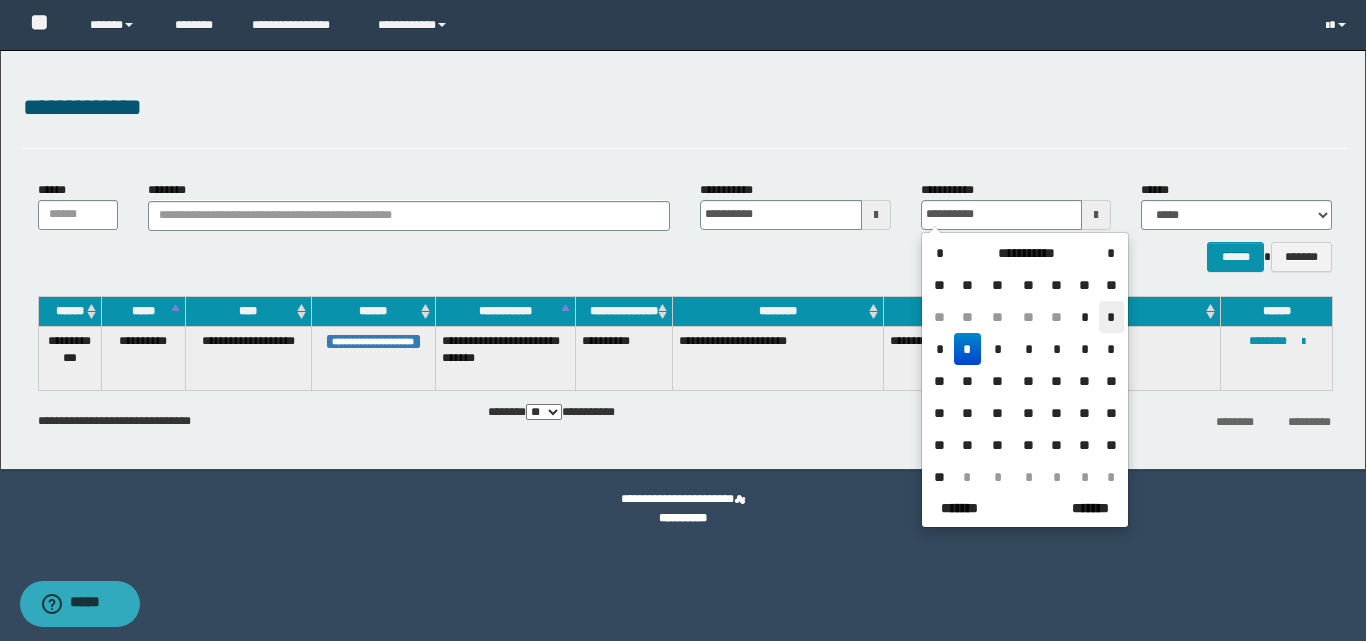 click on "*" at bounding box center [1111, 317] 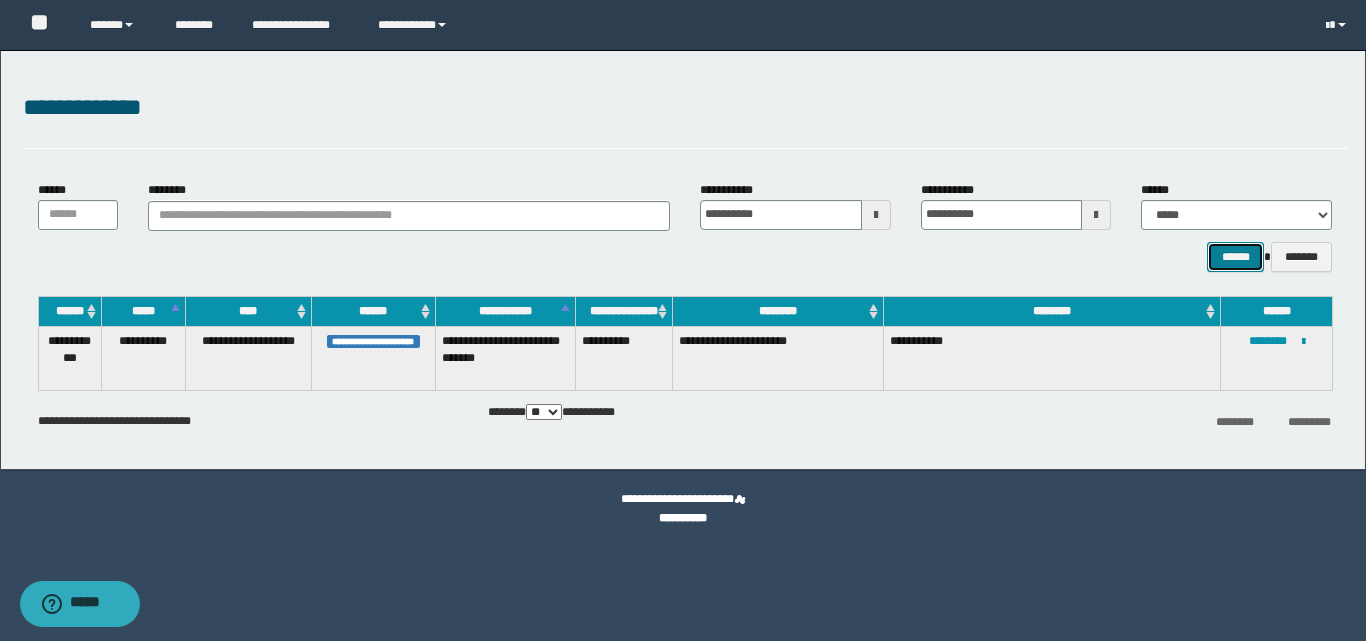 click on "******" at bounding box center [1235, 257] 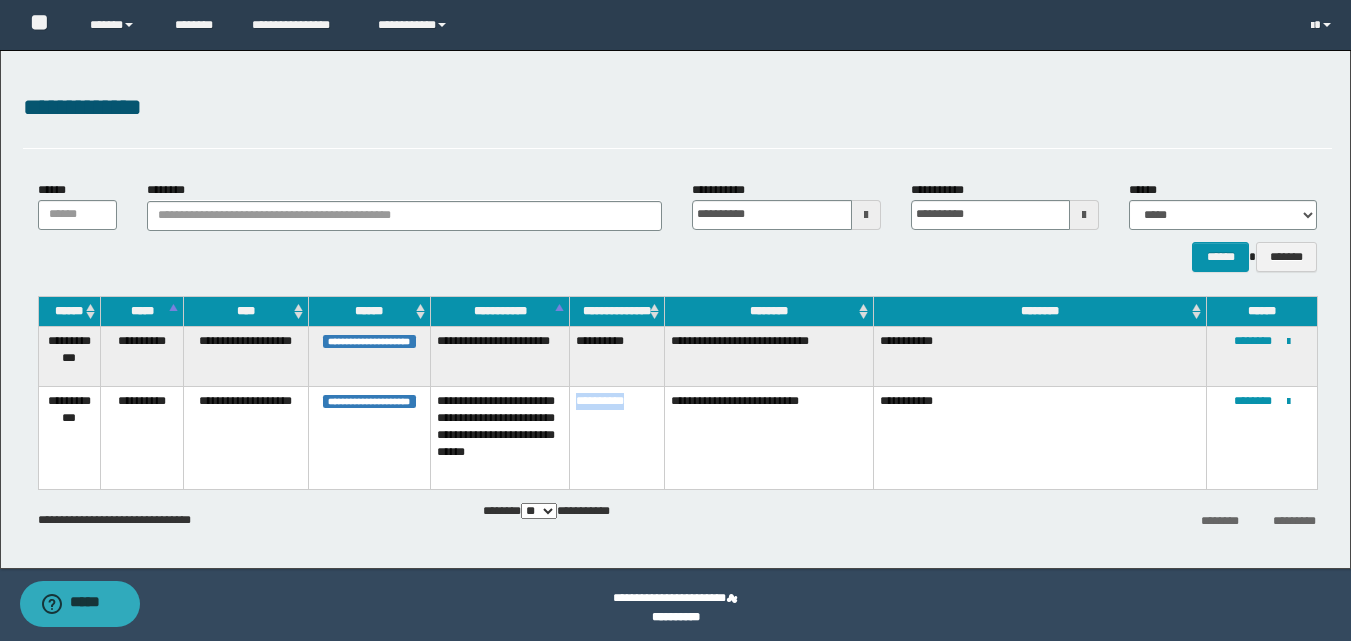 drag, startPoint x: 640, startPoint y: 389, endPoint x: 581, endPoint y: 386, distance: 59.07622 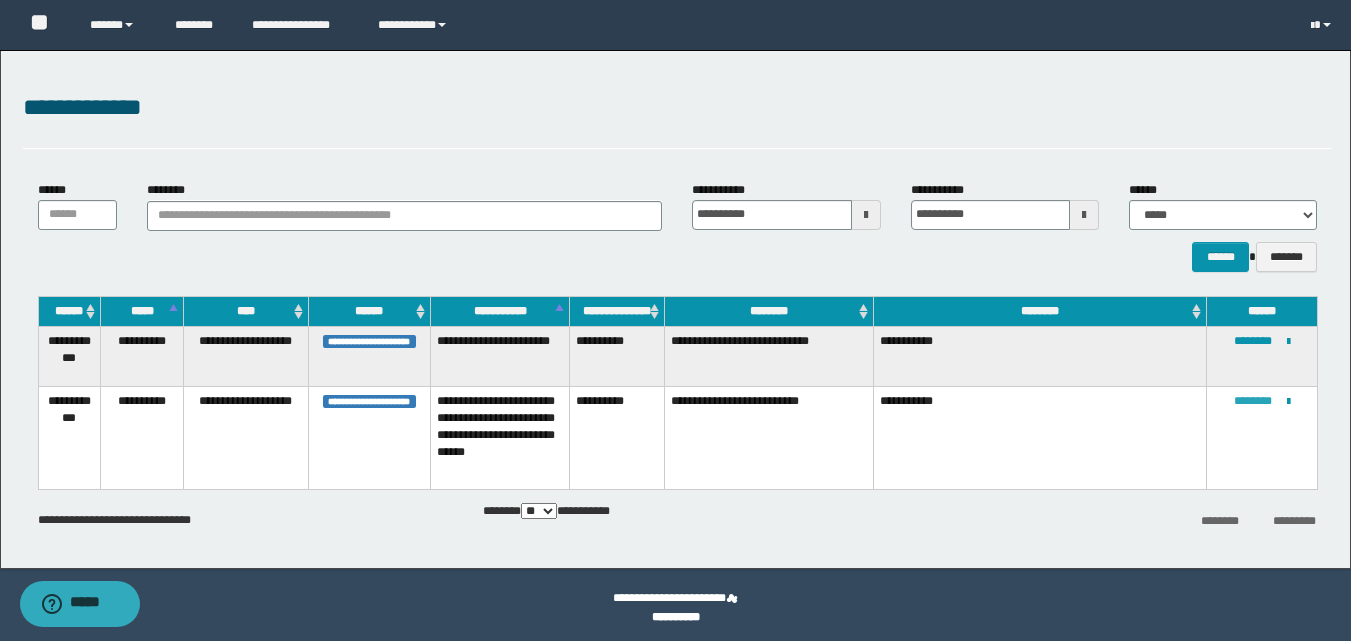 click on "********" at bounding box center (1253, 401) 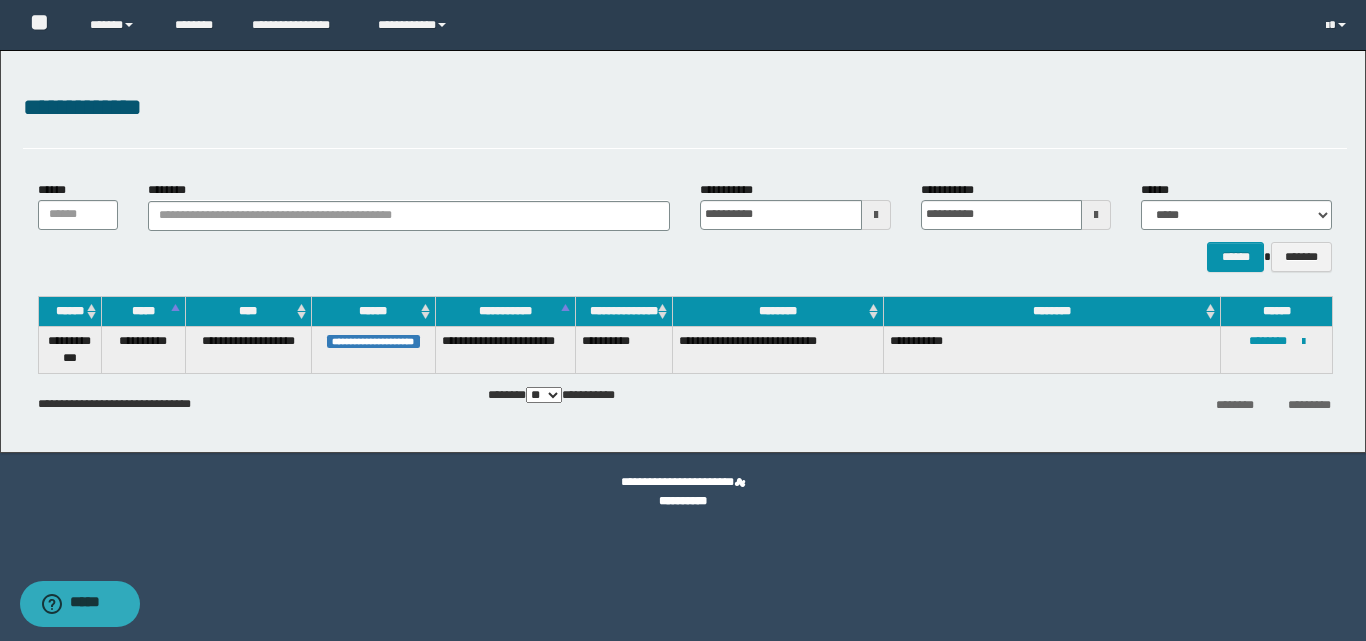 click at bounding box center [876, 215] 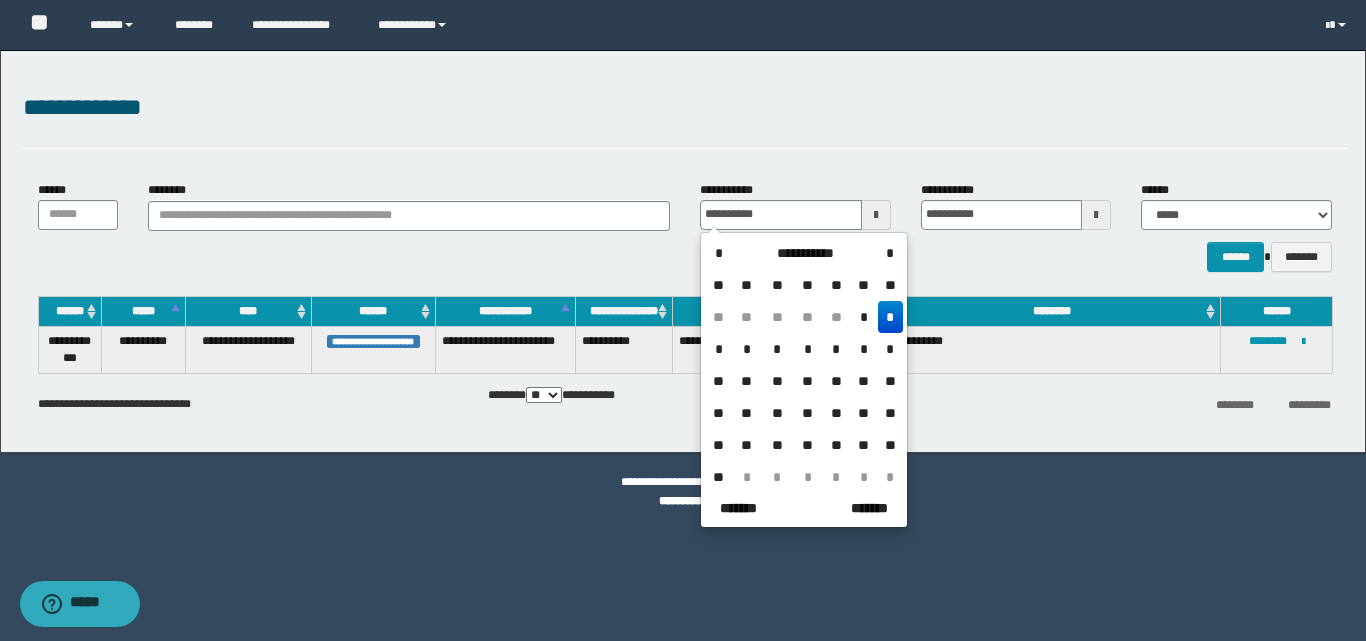 click on "*" at bounding box center (747, 349) 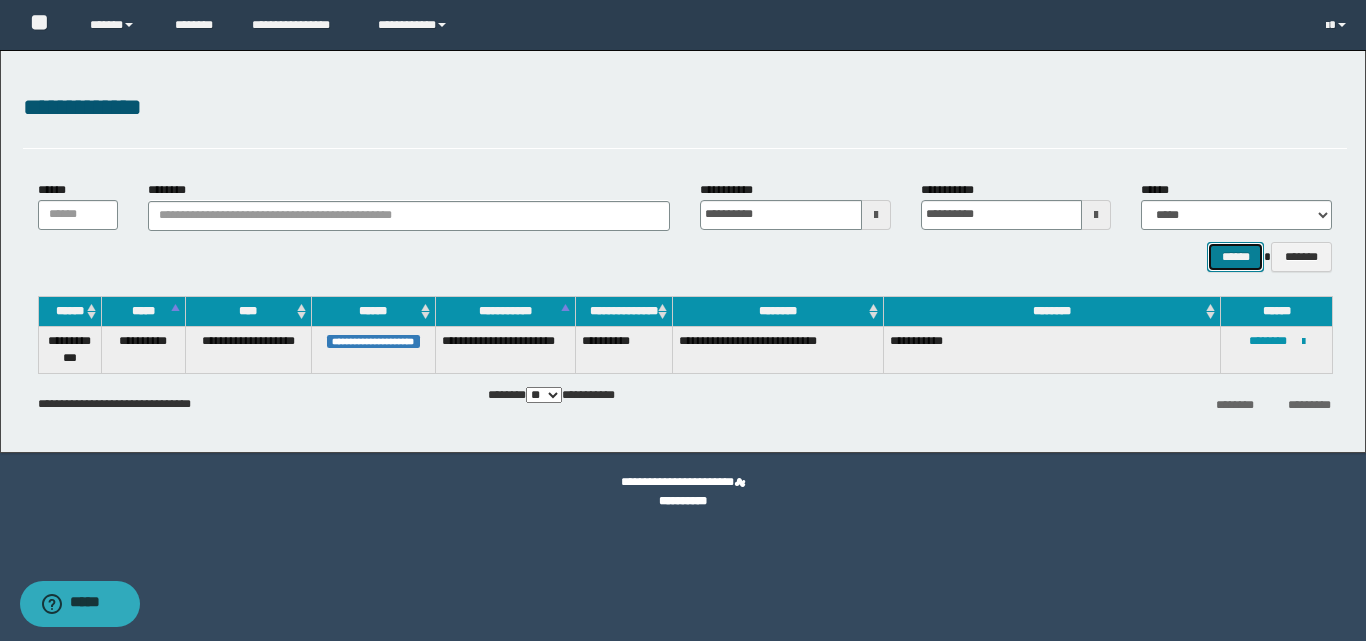 click on "******" at bounding box center [1235, 257] 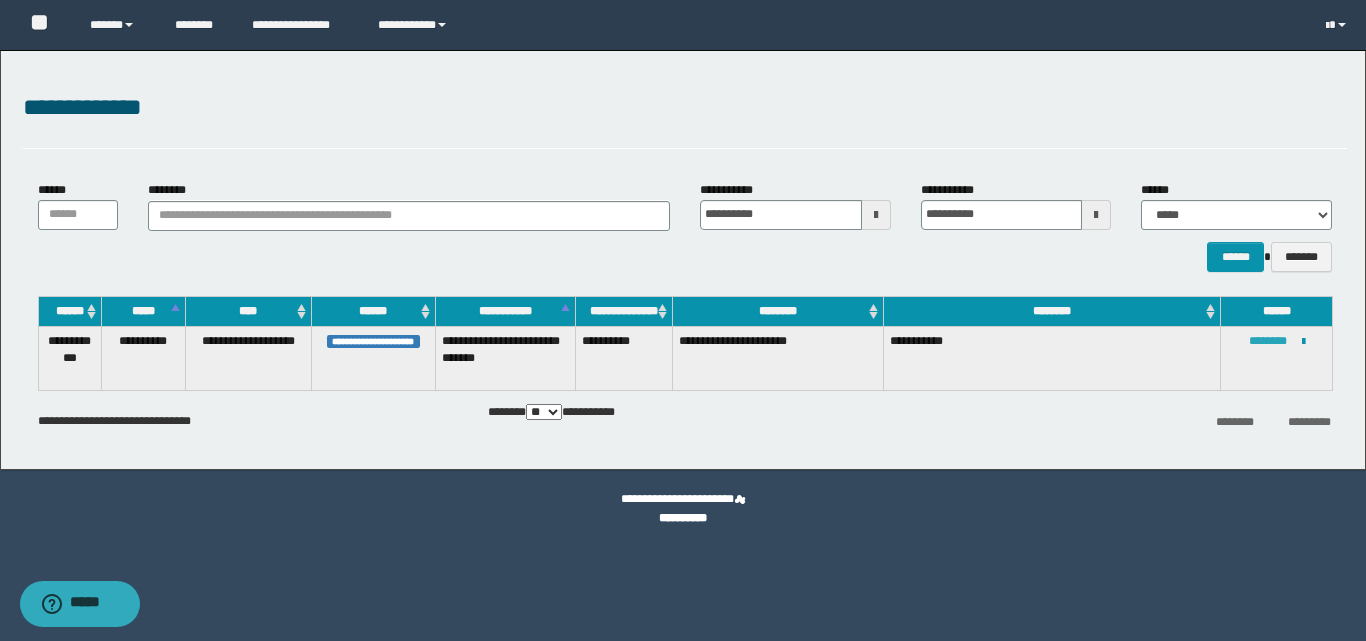 click on "********" at bounding box center [1268, 341] 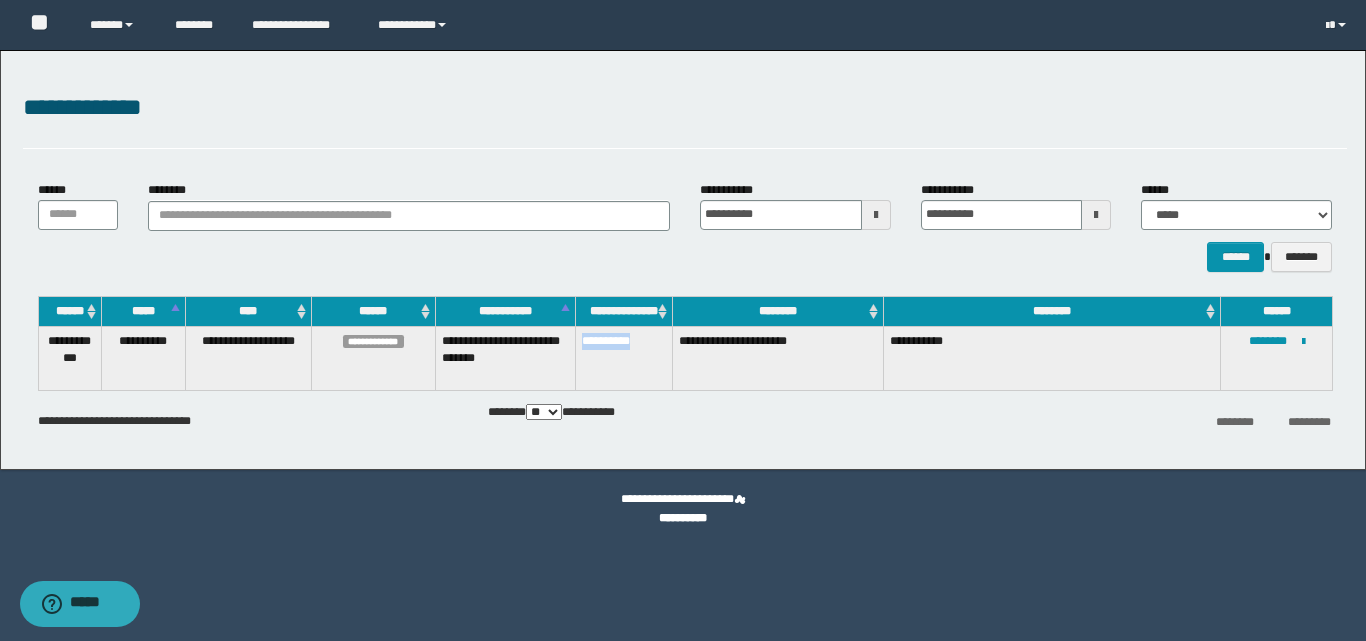 drag, startPoint x: 647, startPoint y: 342, endPoint x: 582, endPoint y: 342, distance: 65 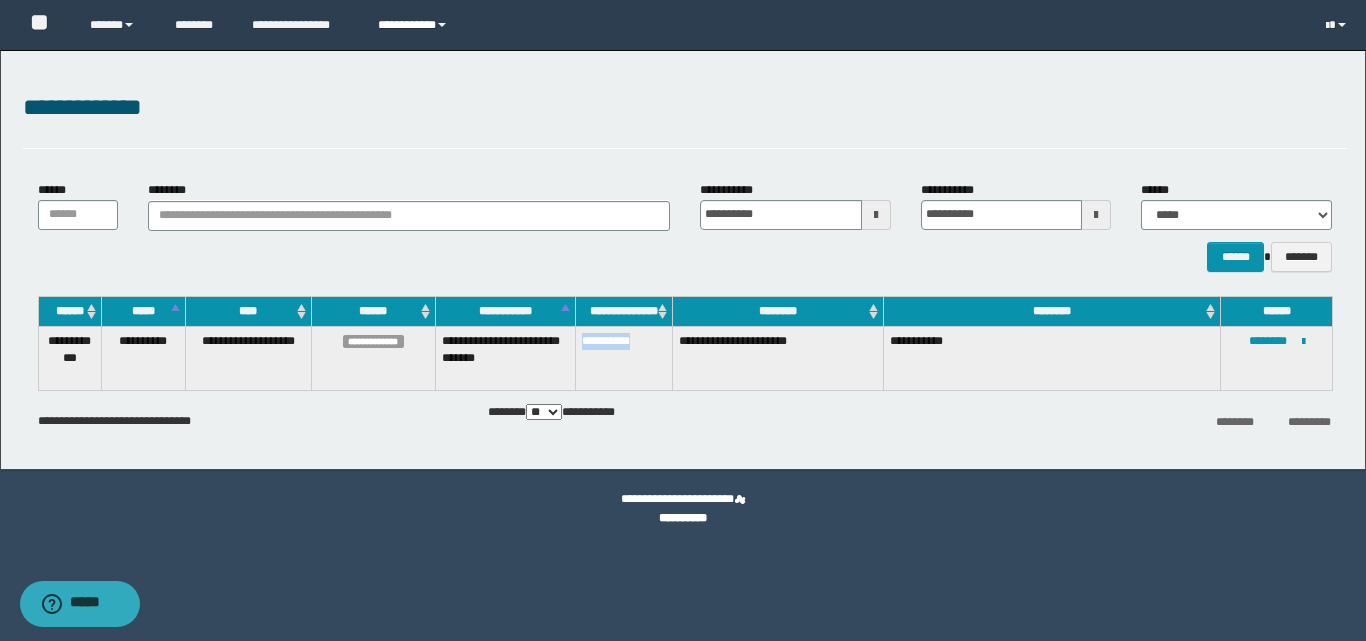 click on "**********" at bounding box center (415, 25) 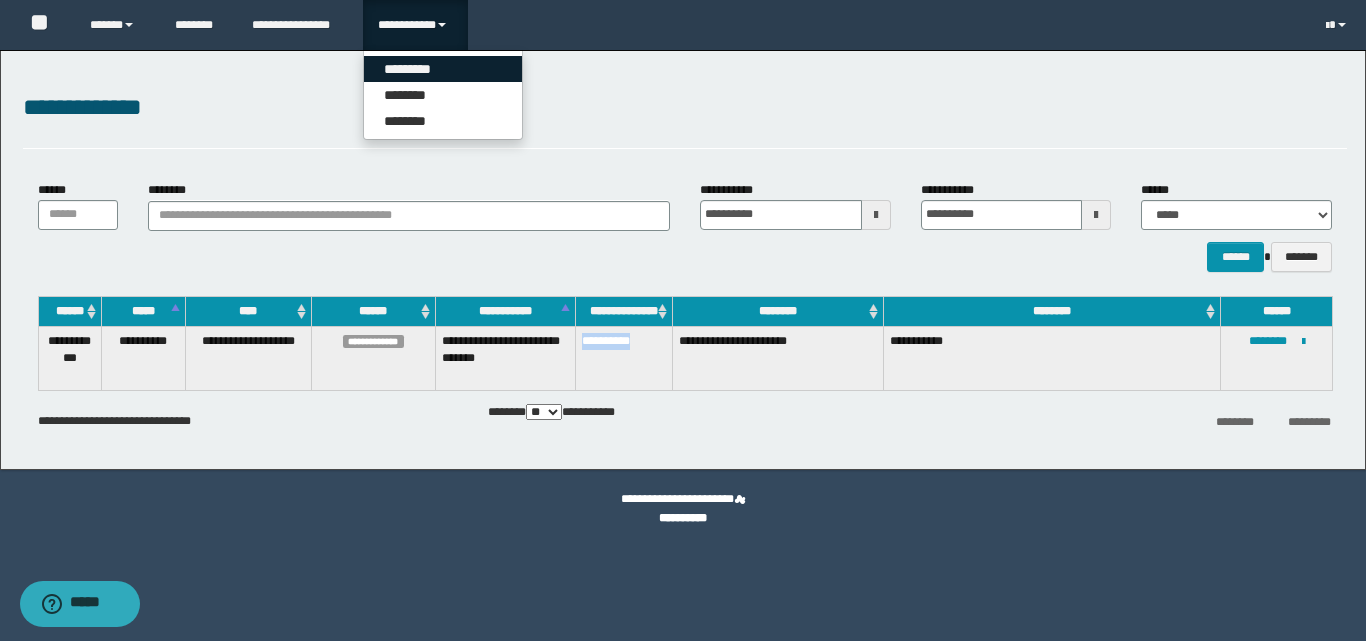 click on "*********" at bounding box center [443, 69] 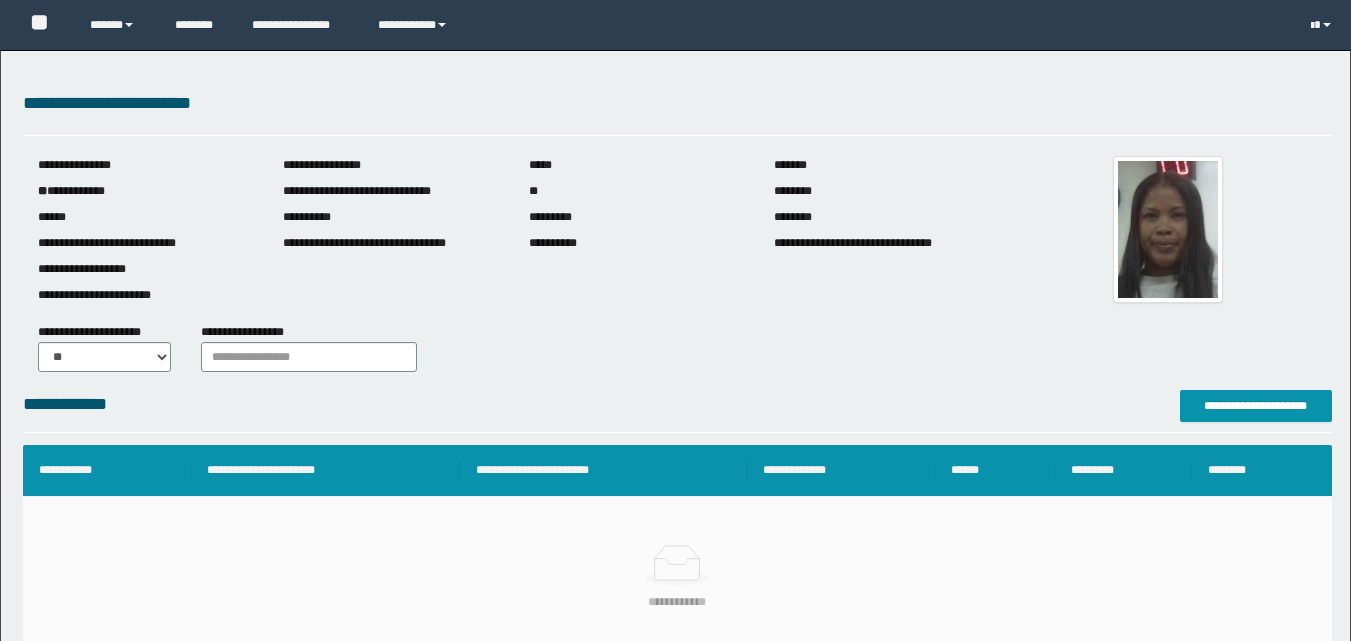 scroll, scrollTop: 0, scrollLeft: 0, axis: both 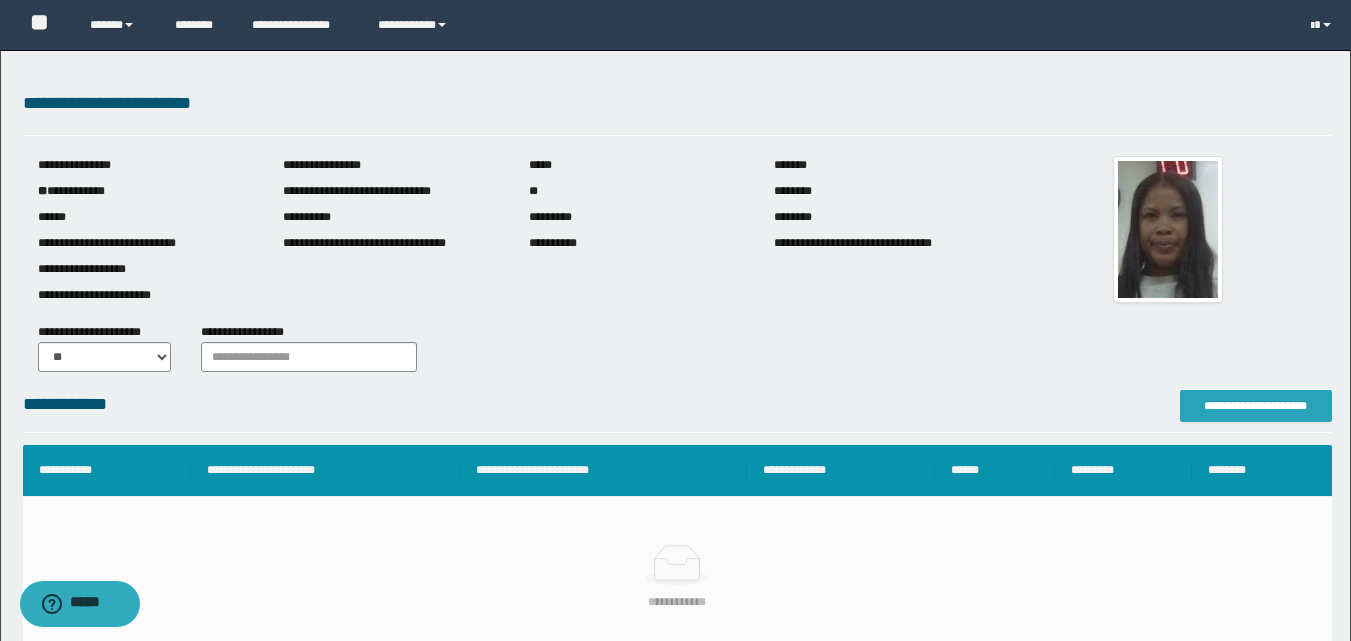 click on "**********" at bounding box center [1256, 406] 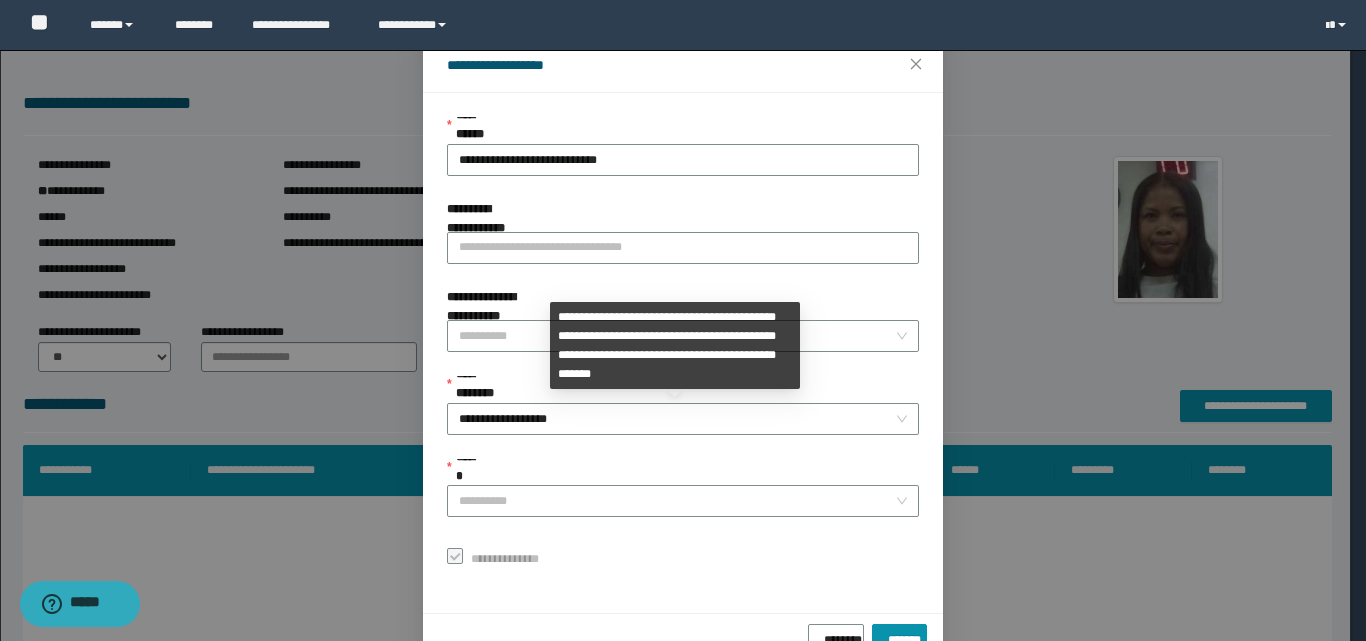 scroll, scrollTop: 111, scrollLeft: 0, axis: vertical 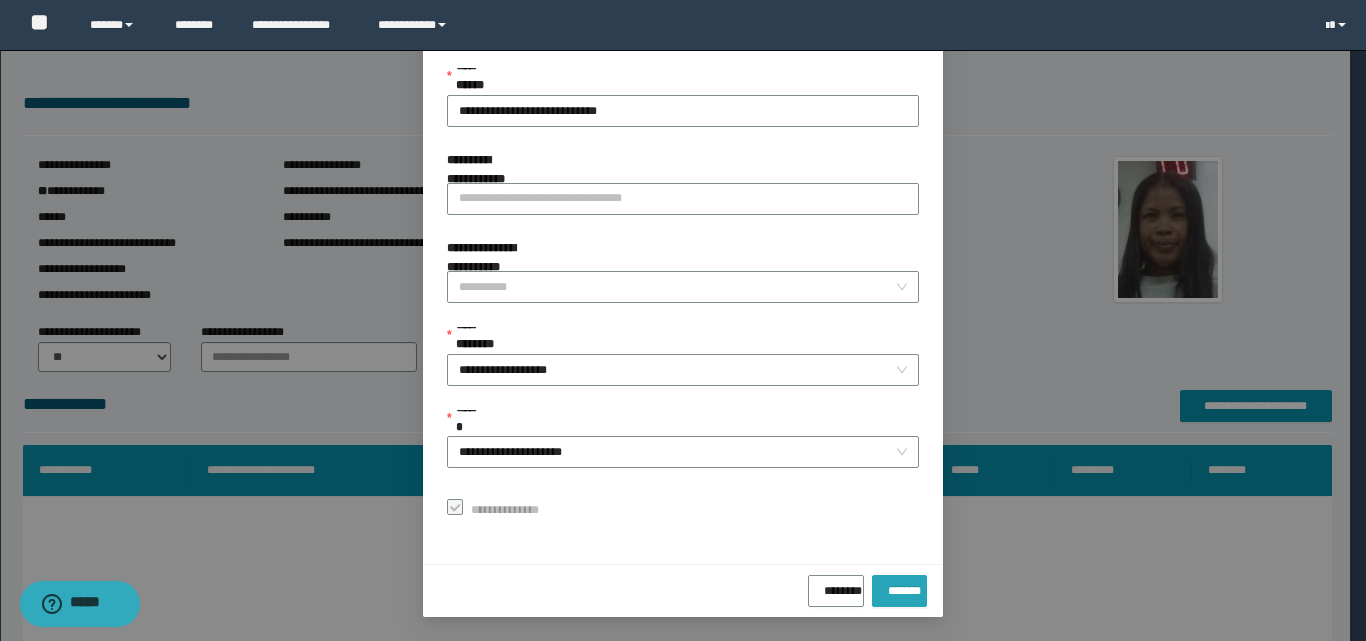 click on "*******" at bounding box center (899, 587) 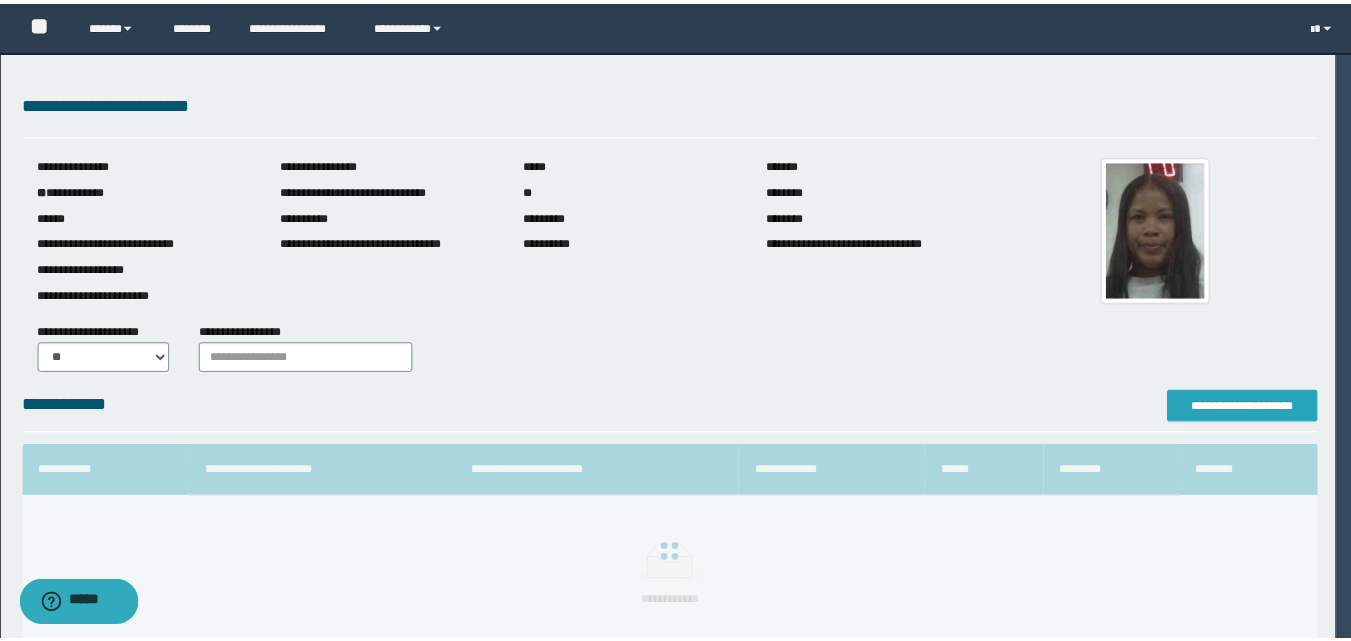 scroll, scrollTop: 0, scrollLeft: 0, axis: both 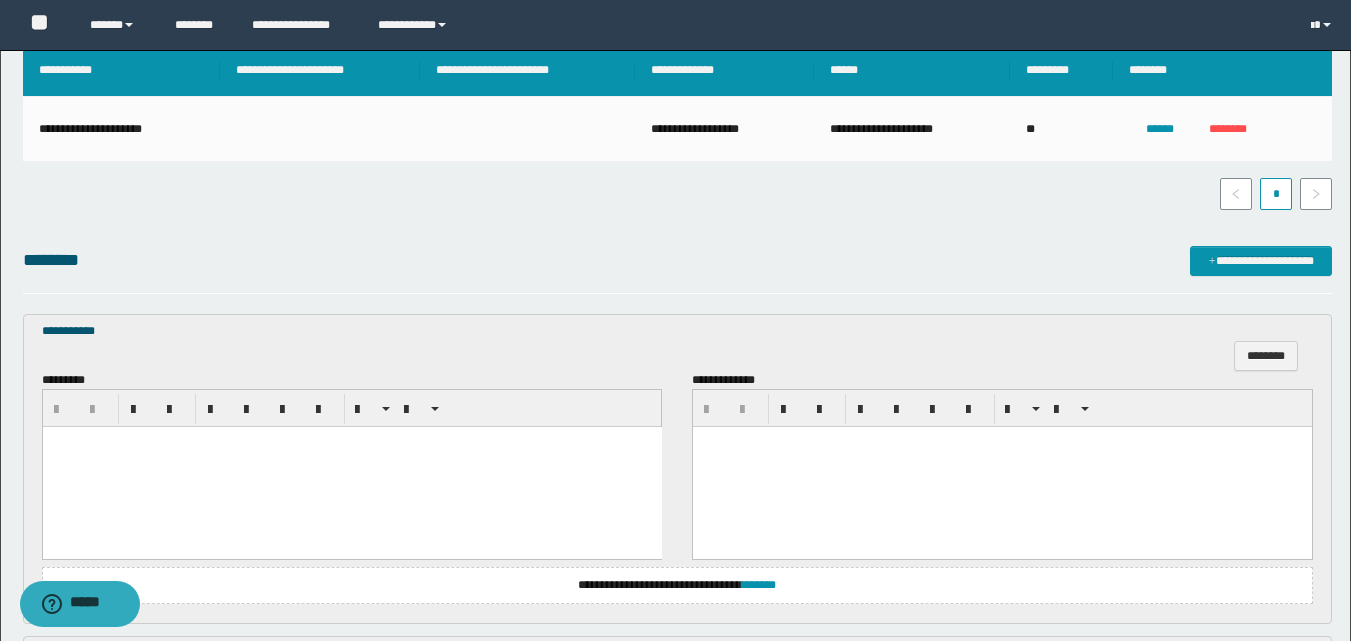 click at bounding box center (351, 467) 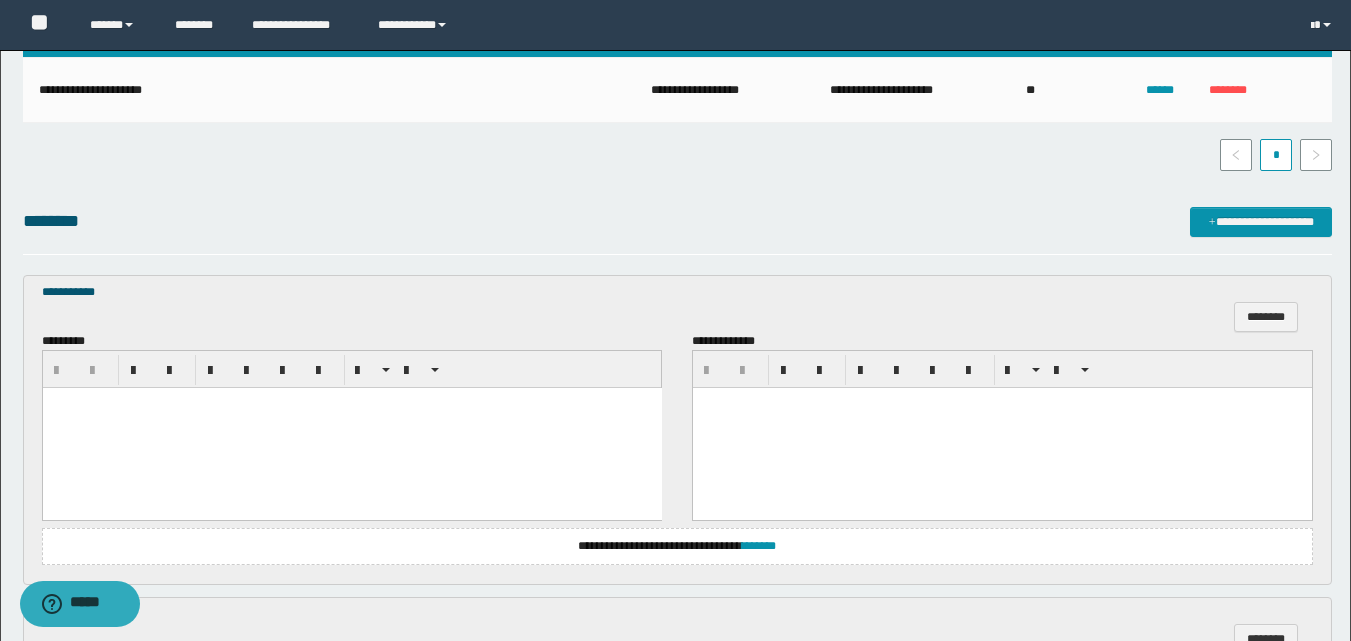 scroll, scrollTop: 500, scrollLeft: 0, axis: vertical 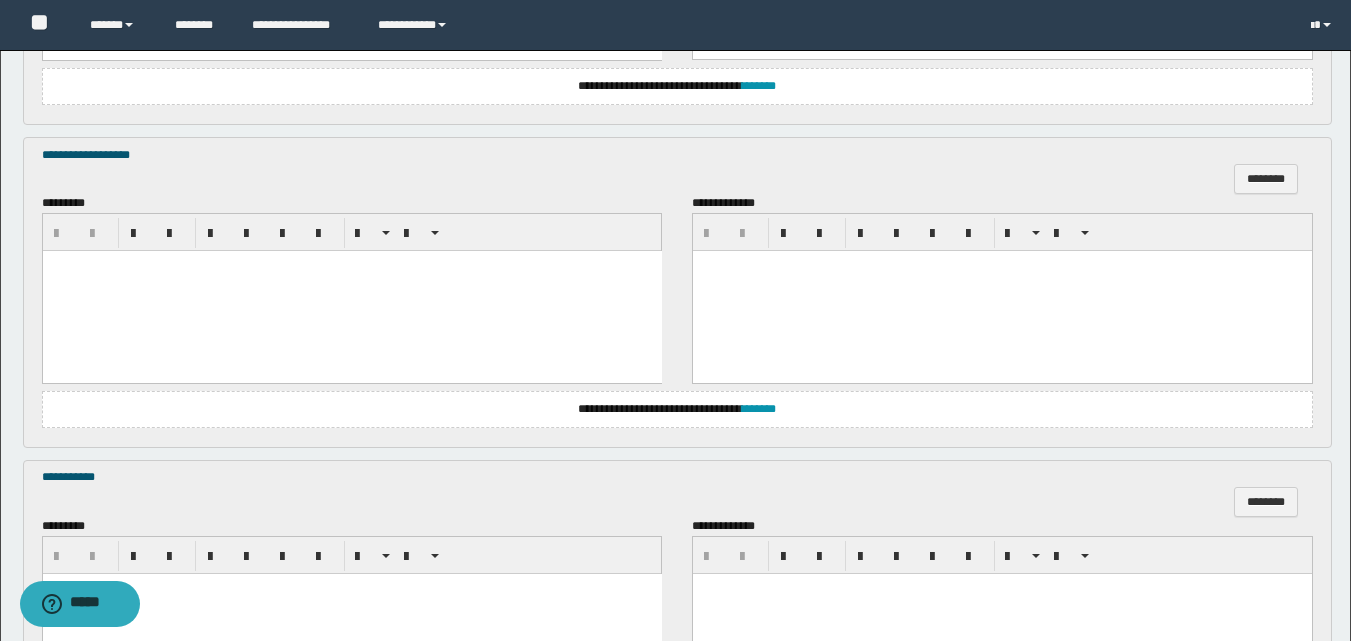 click at bounding box center (351, 266) 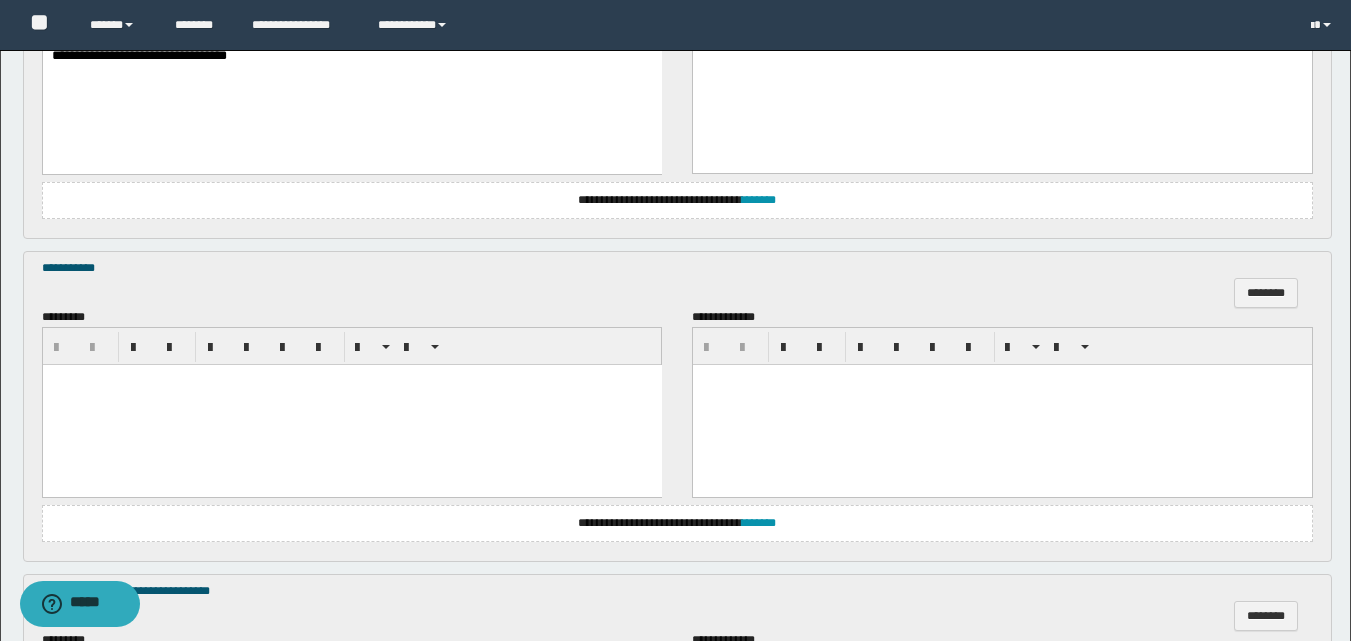 scroll, scrollTop: 1200, scrollLeft: 0, axis: vertical 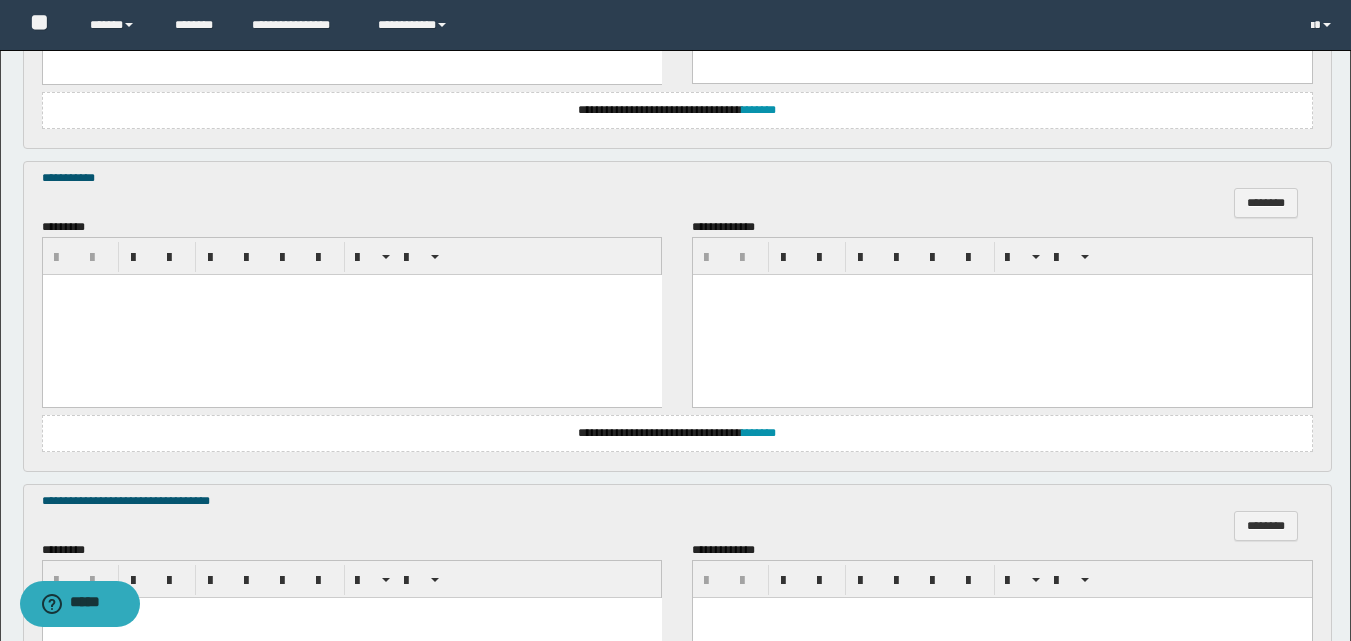 click at bounding box center [351, 314] 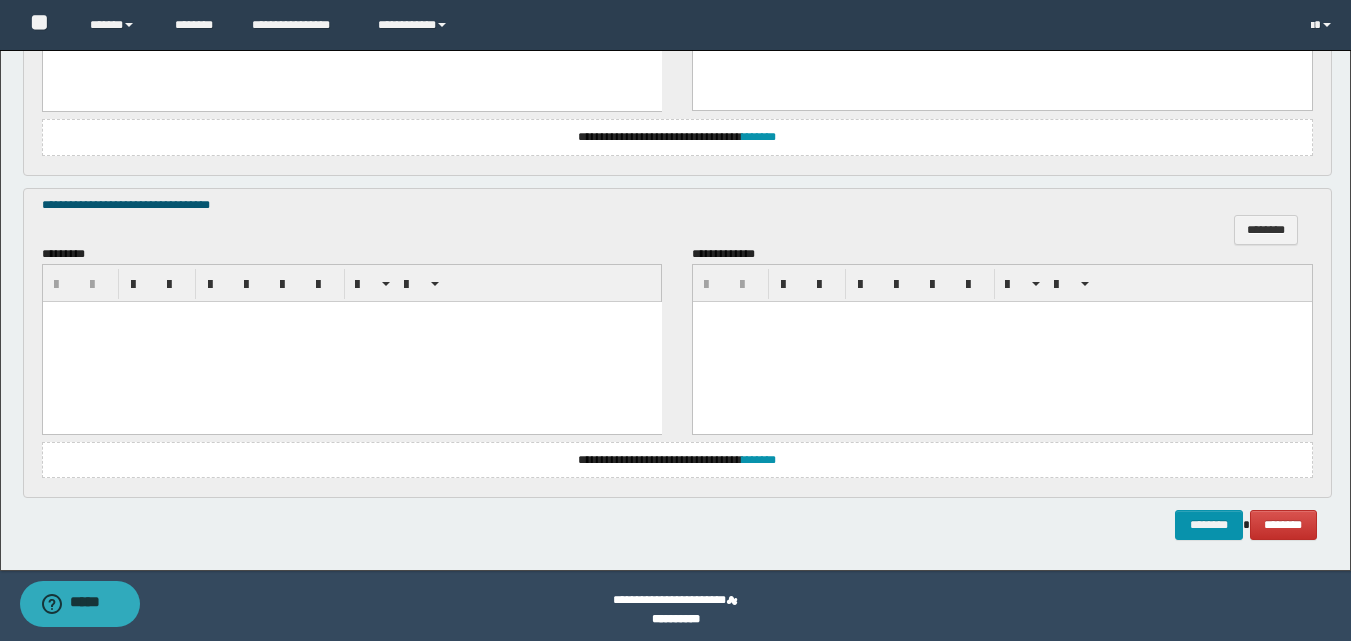scroll, scrollTop: 1500, scrollLeft: 0, axis: vertical 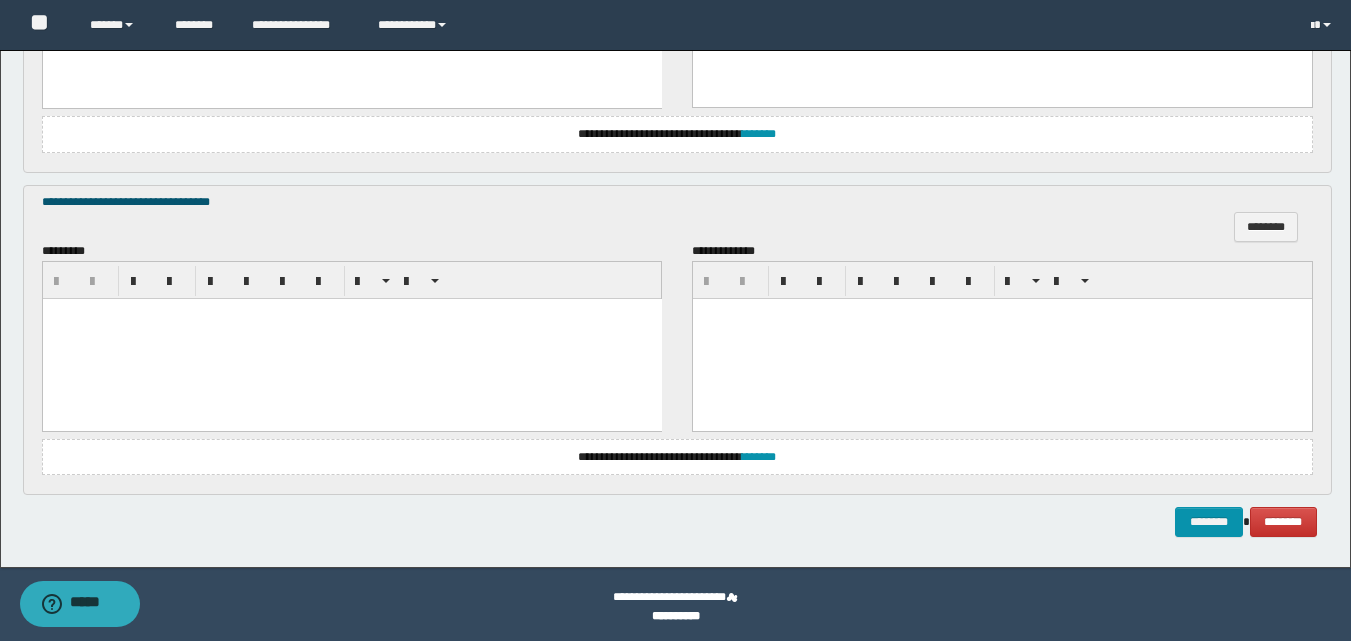 click at bounding box center [351, 338] 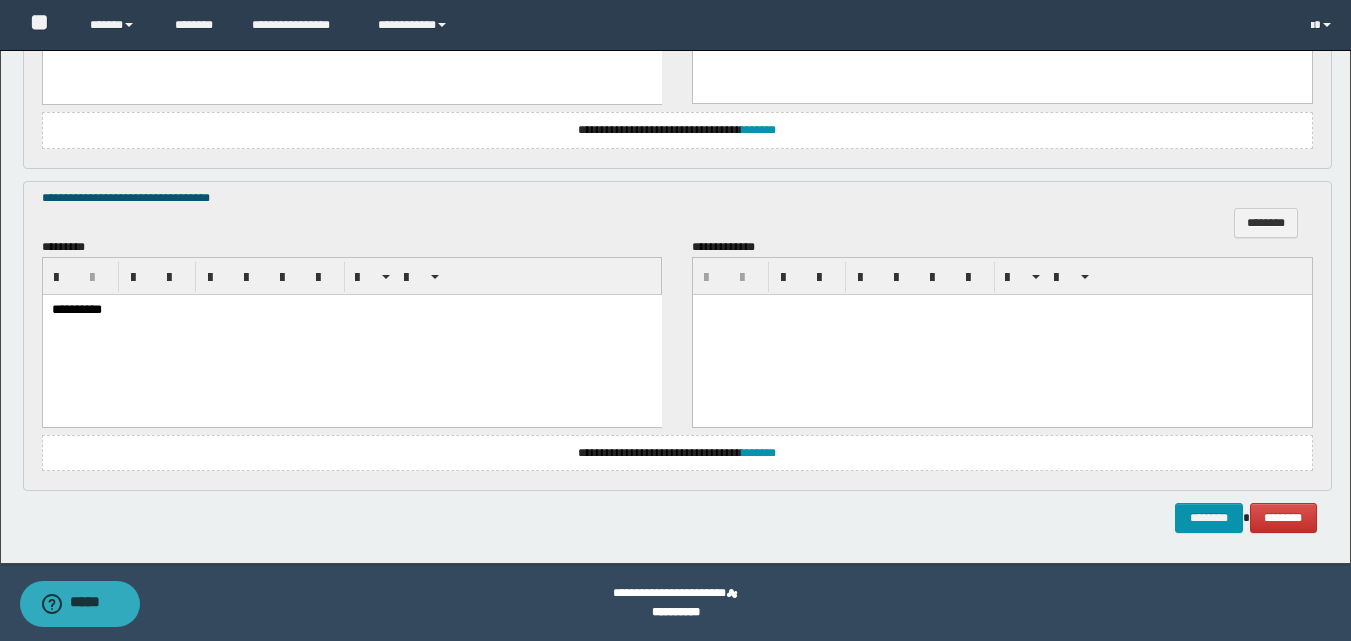 scroll, scrollTop: 1505, scrollLeft: 0, axis: vertical 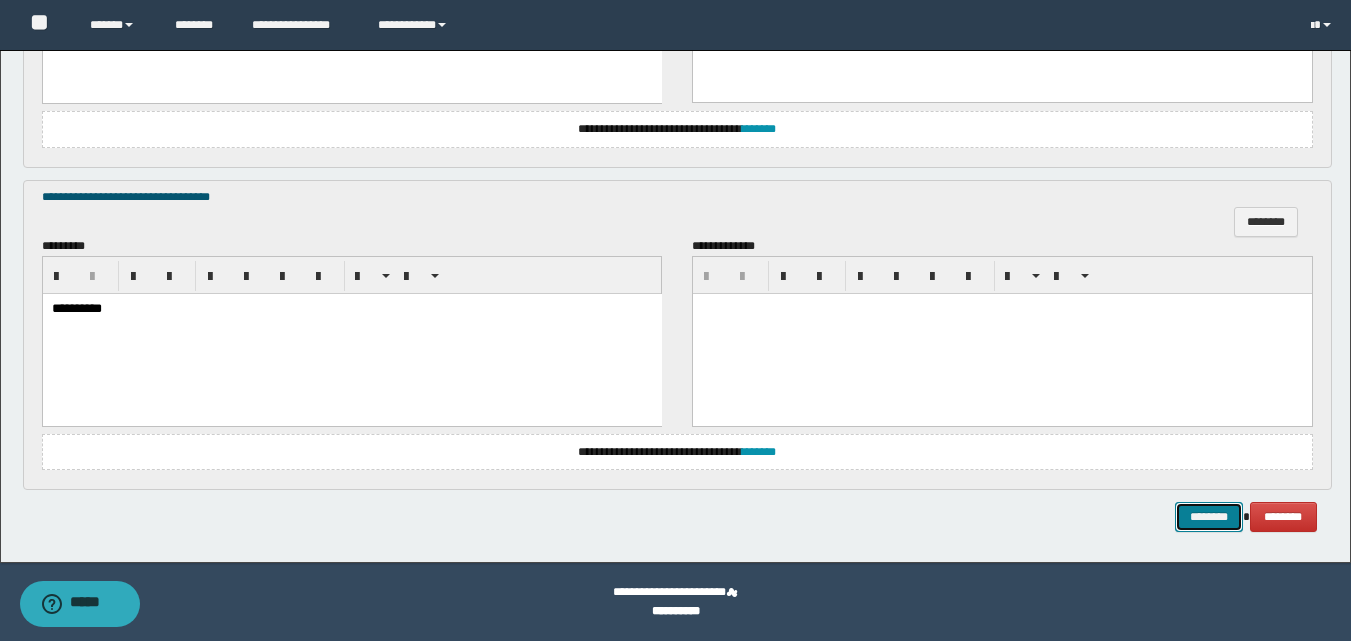 click on "********" at bounding box center [1209, 517] 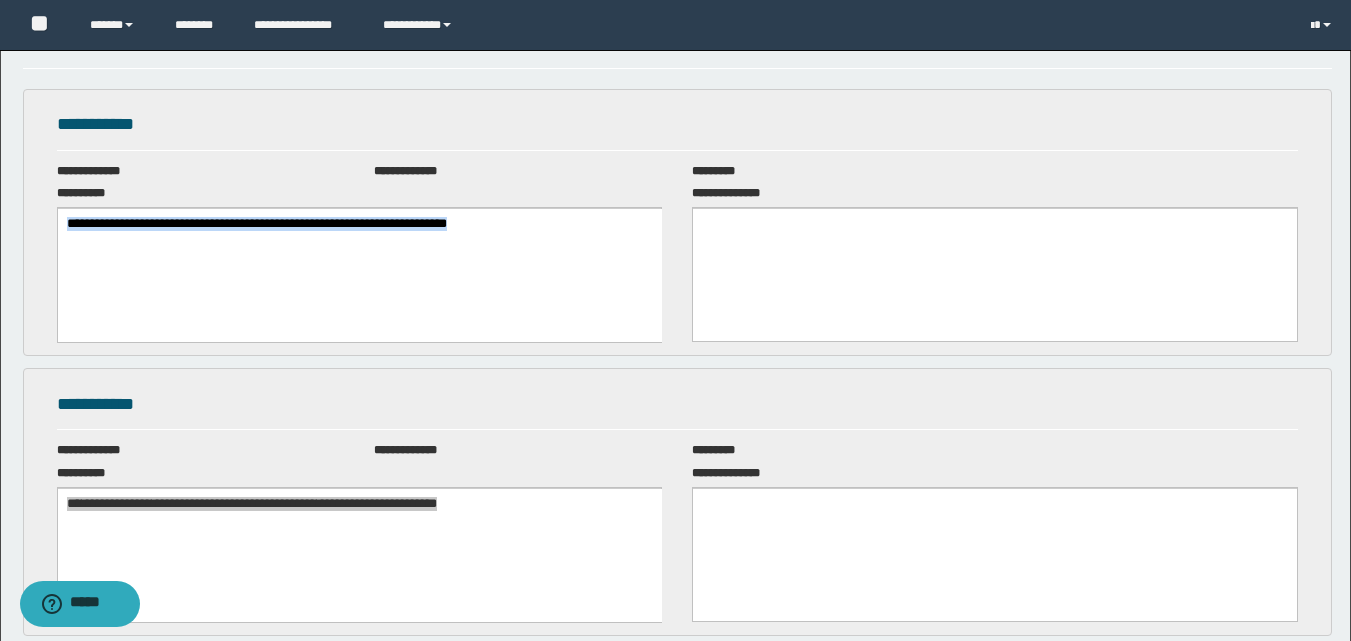 scroll, scrollTop: 0, scrollLeft: 0, axis: both 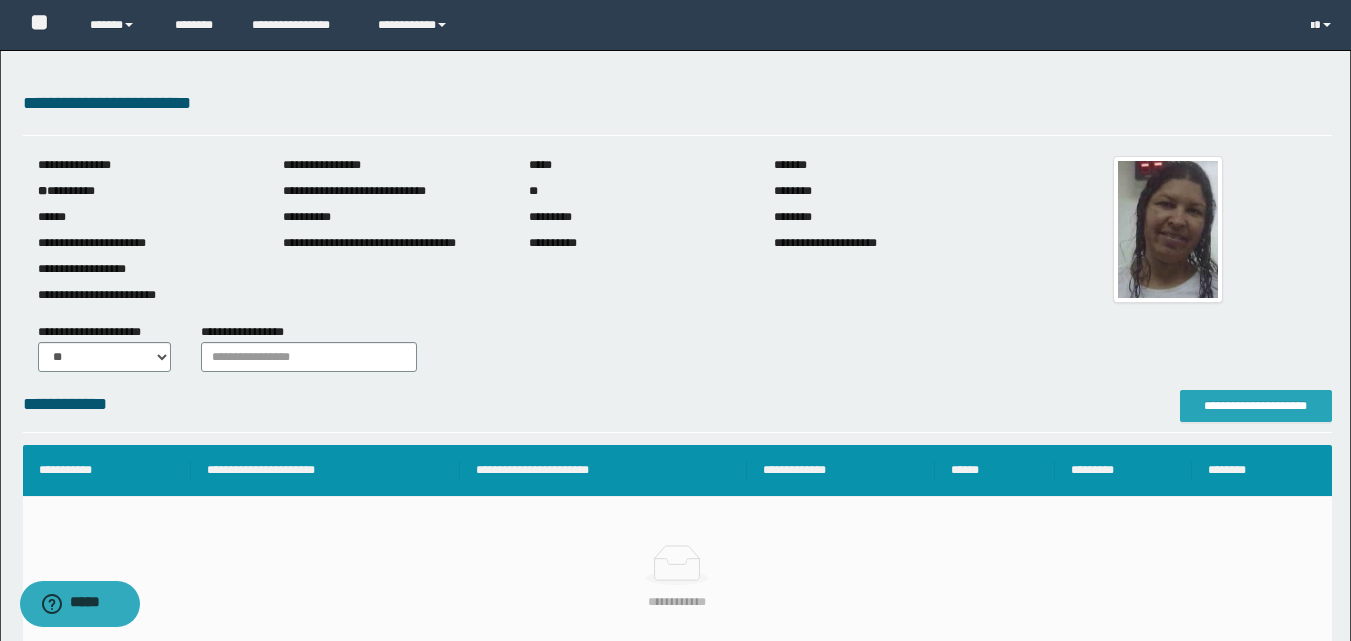click on "**********" at bounding box center (1256, 406) 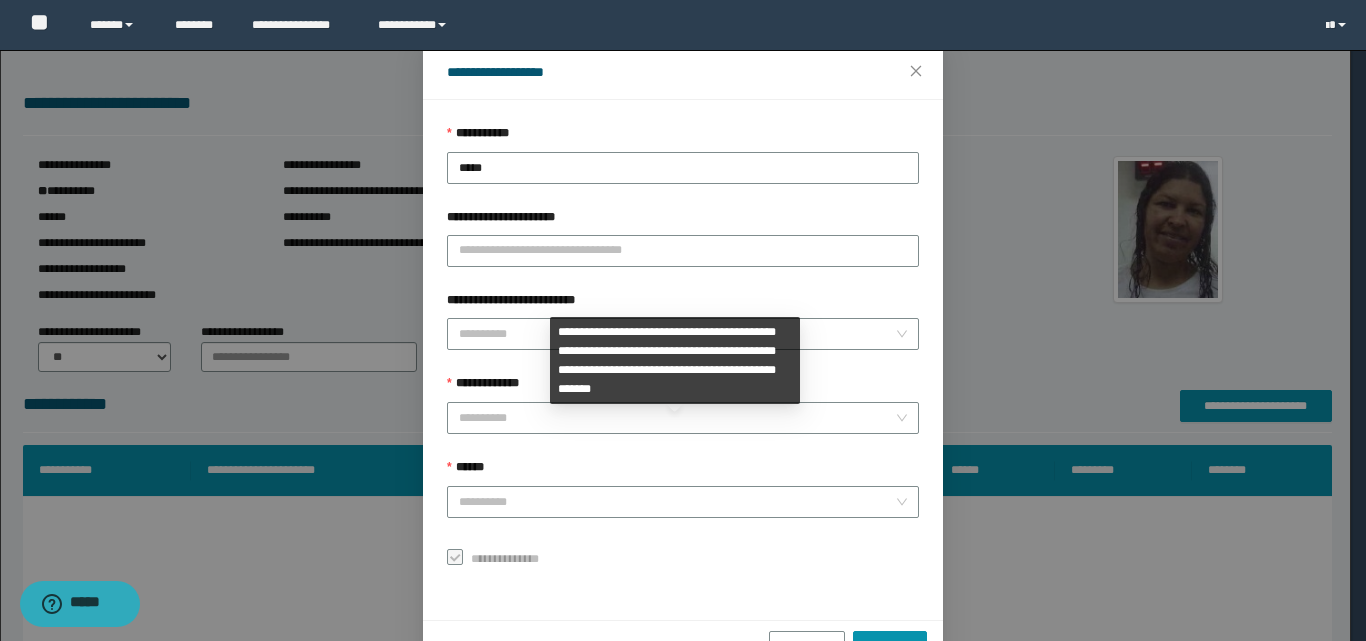 scroll, scrollTop: 111, scrollLeft: 0, axis: vertical 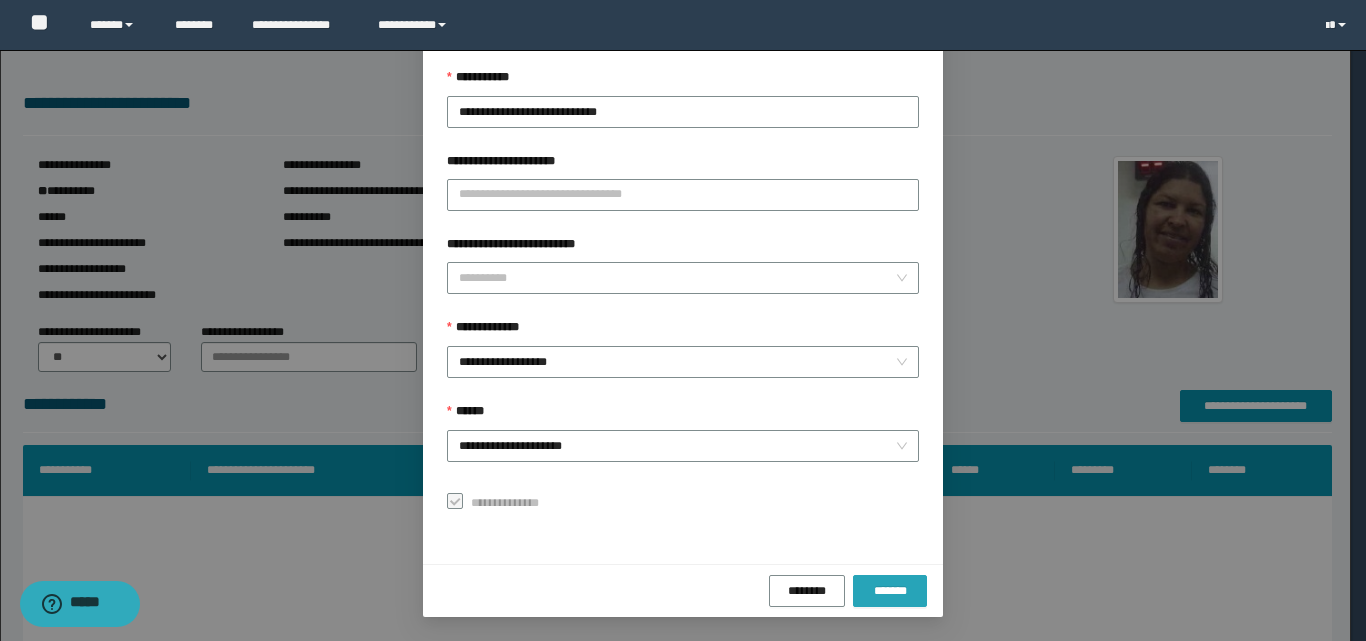 click on "*******" at bounding box center [890, 591] 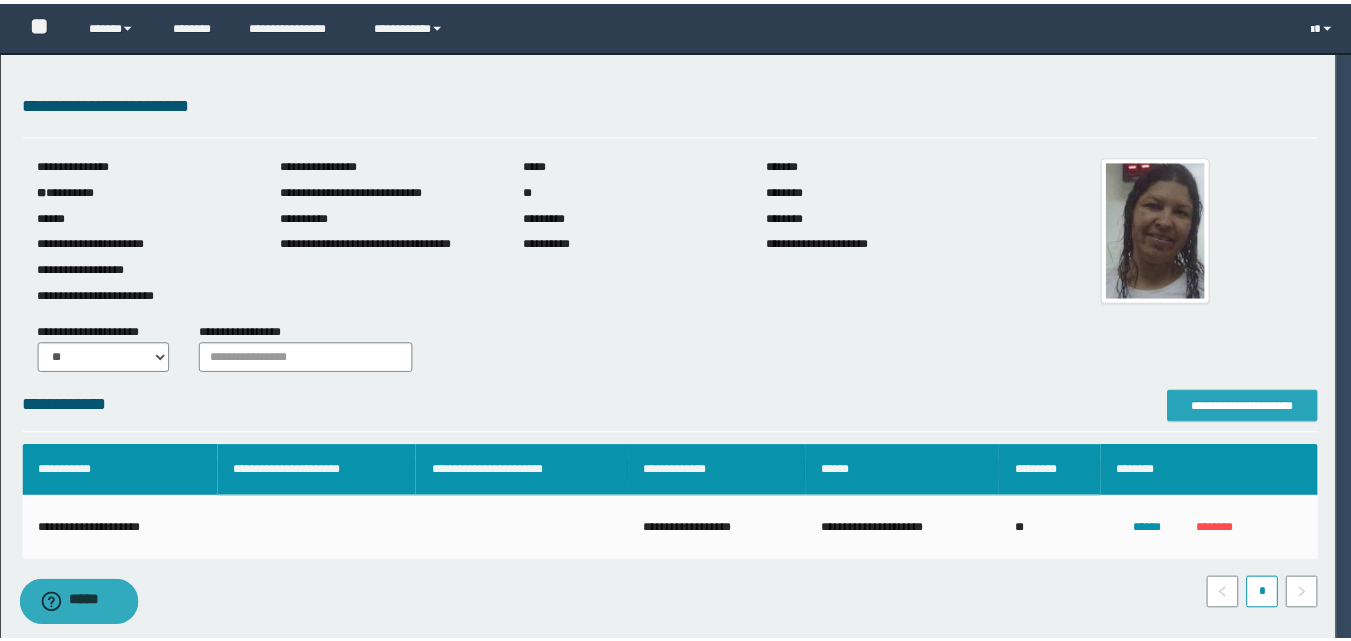 scroll, scrollTop: 0, scrollLeft: 0, axis: both 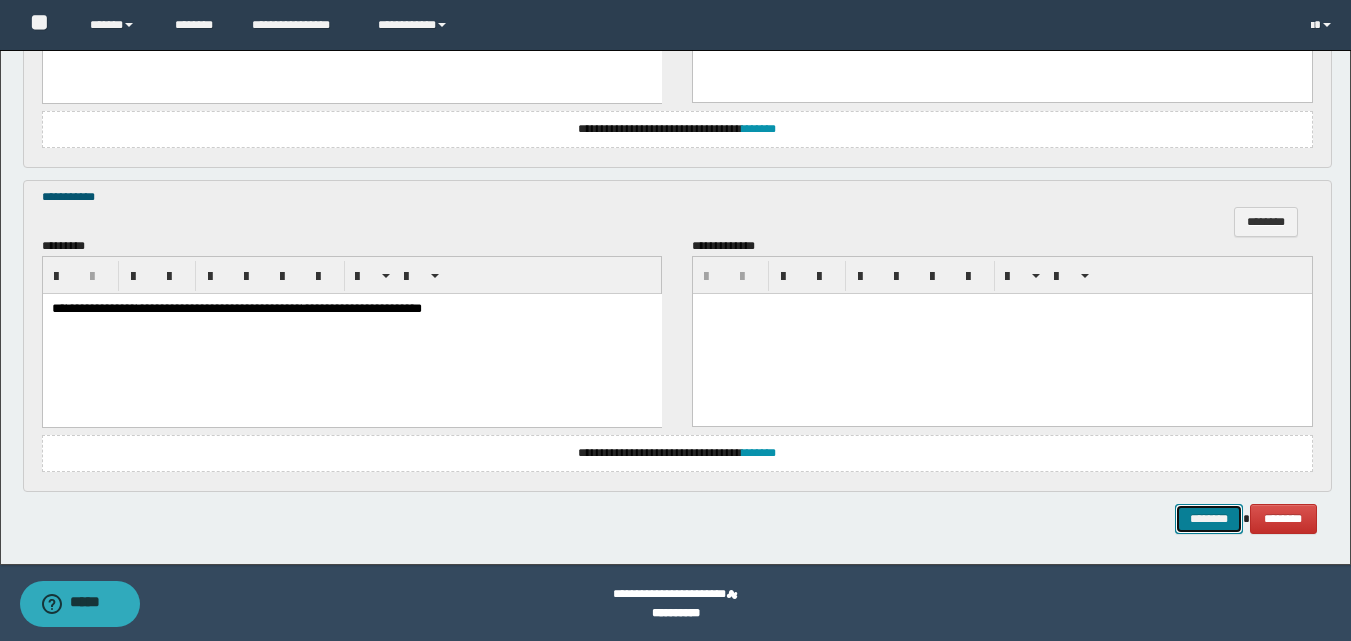 click on "********" at bounding box center [1209, 519] 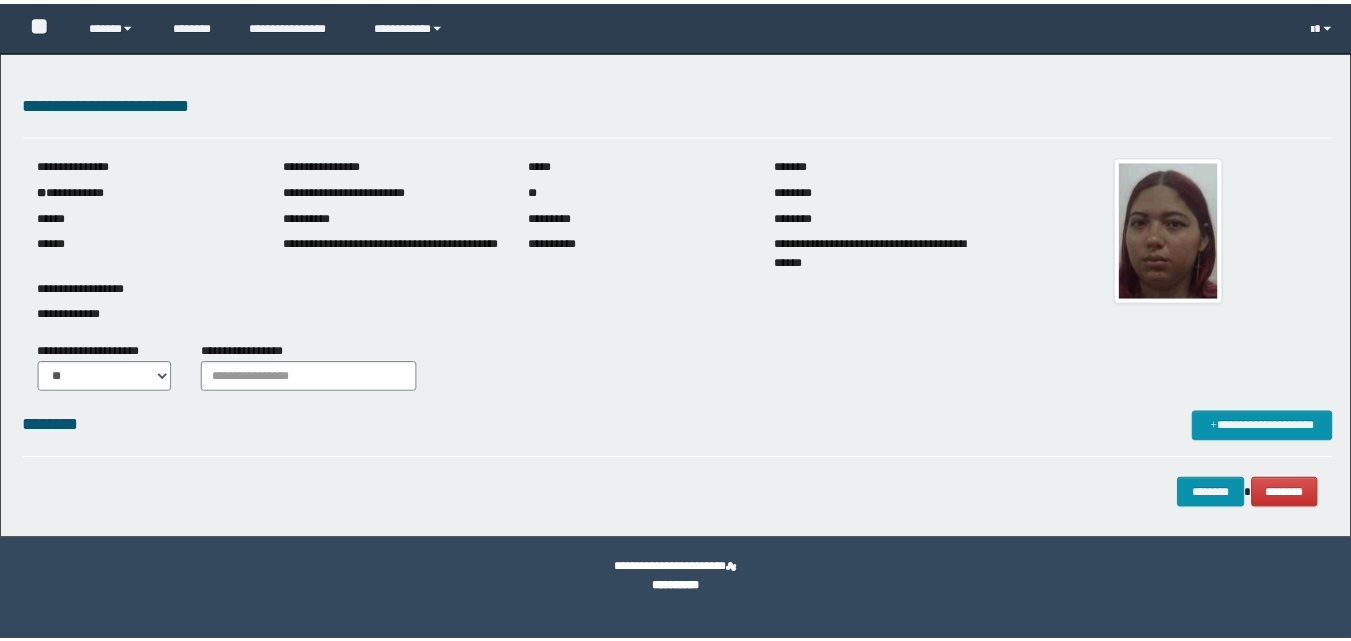 scroll, scrollTop: 0, scrollLeft: 0, axis: both 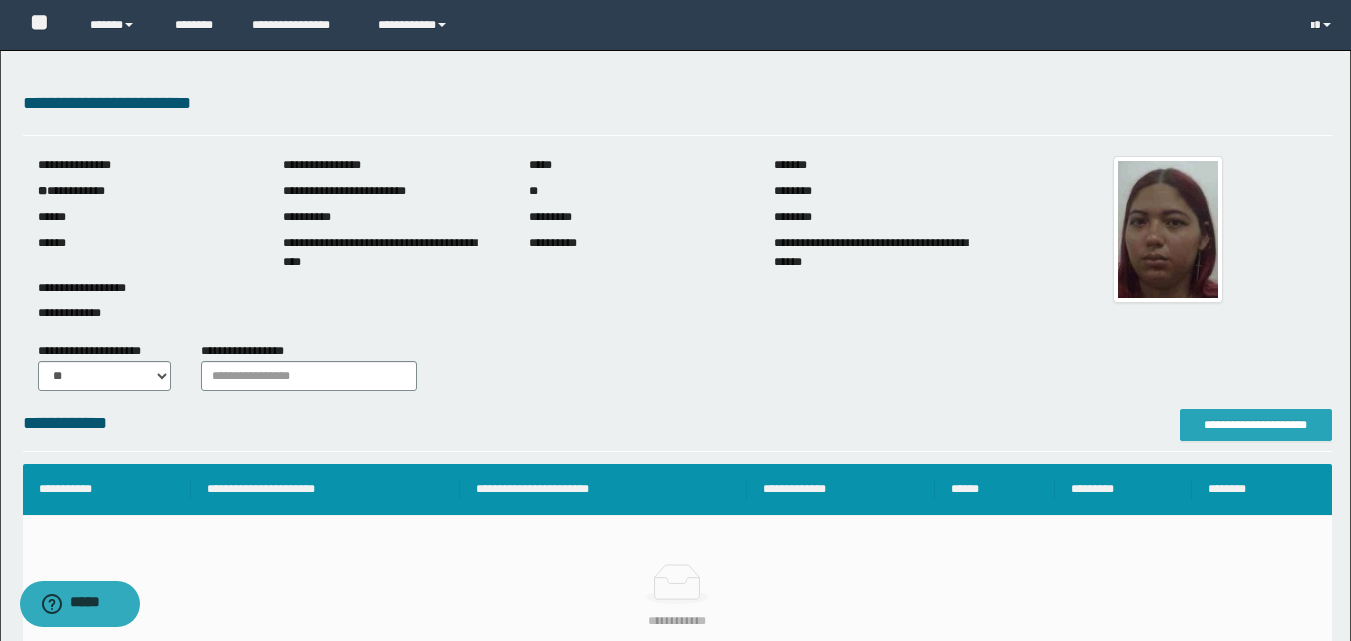 click on "**********" at bounding box center [1256, 425] 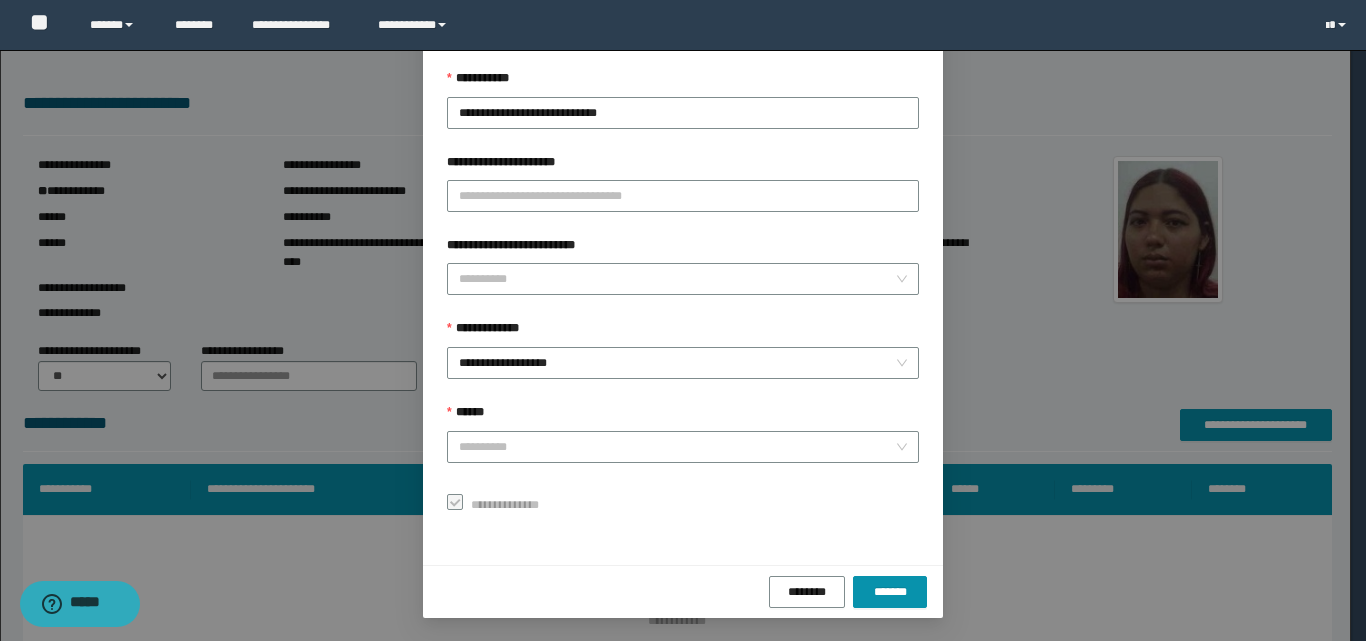 scroll, scrollTop: 111, scrollLeft: 0, axis: vertical 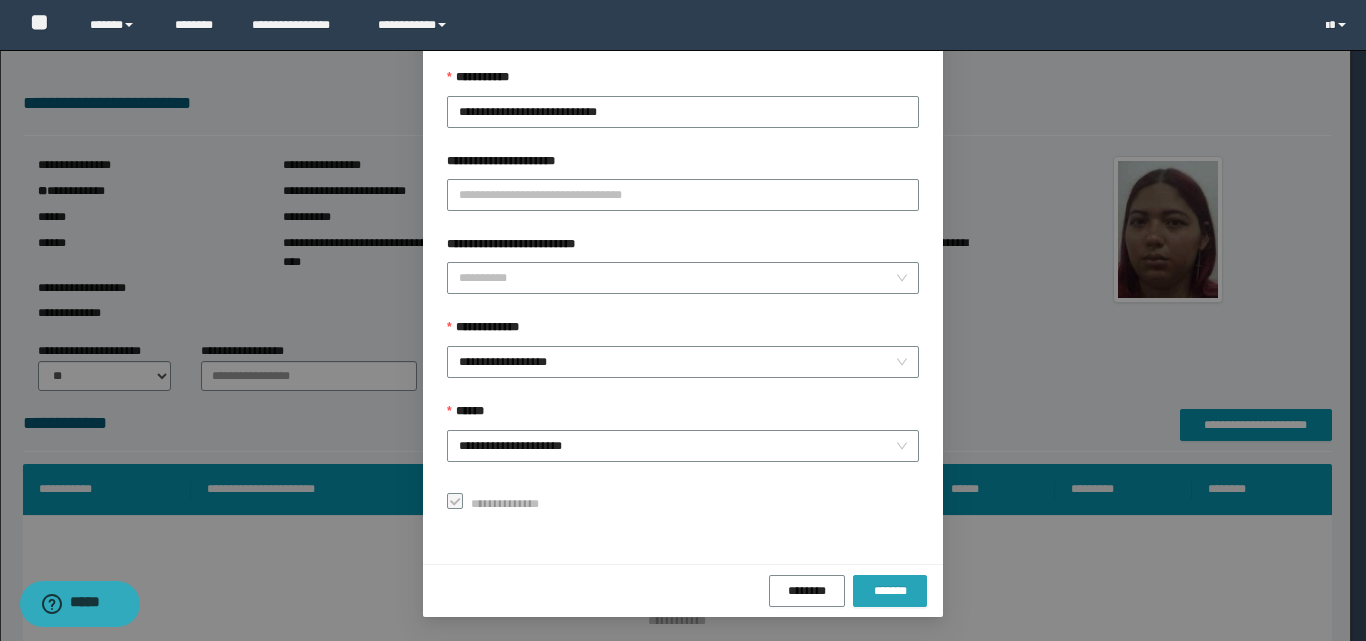 click on "*******" at bounding box center [890, 591] 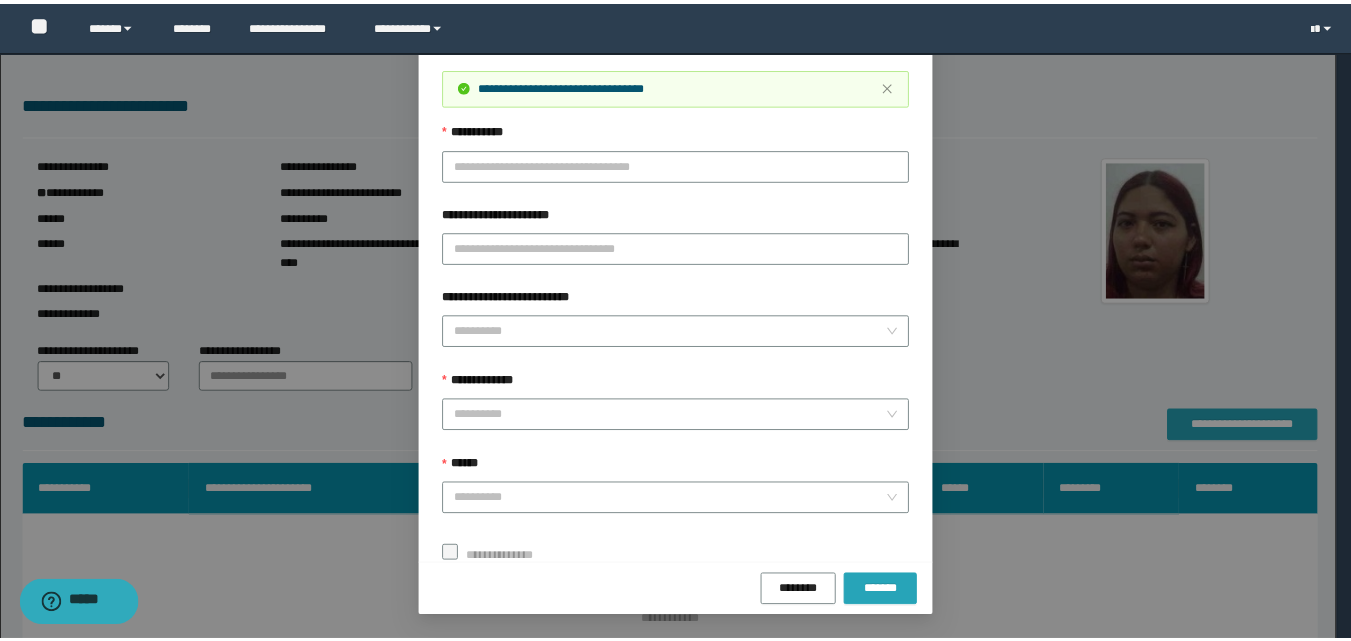 scroll, scrollTop: 0, scrollLeft: 0, axis: both 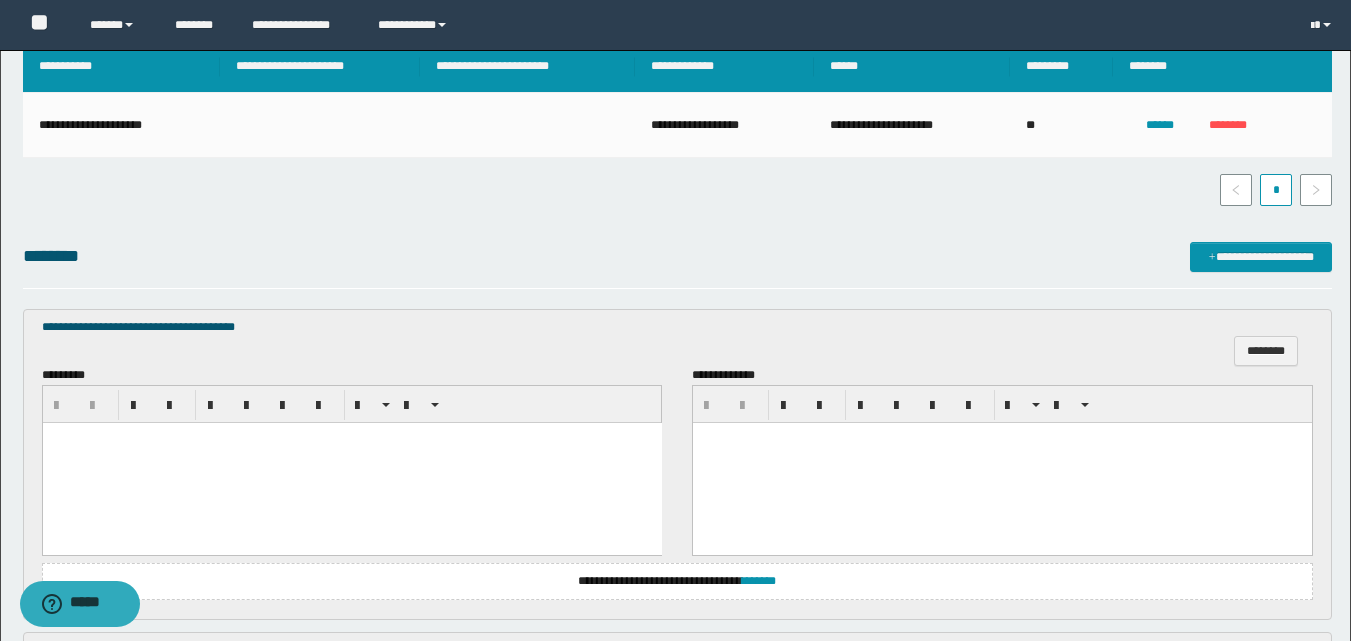click at bounding box center (351, 438) 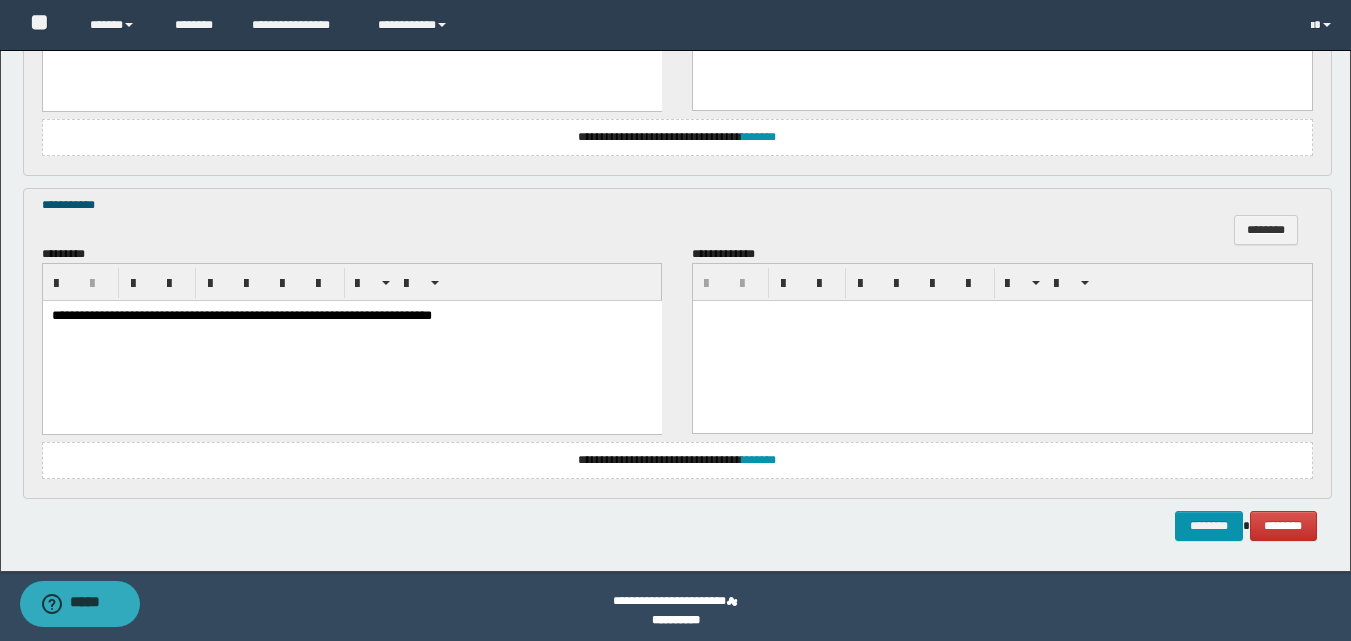 scroll, scrollTop: 1524, scrollLeft: 0, axis: vertical 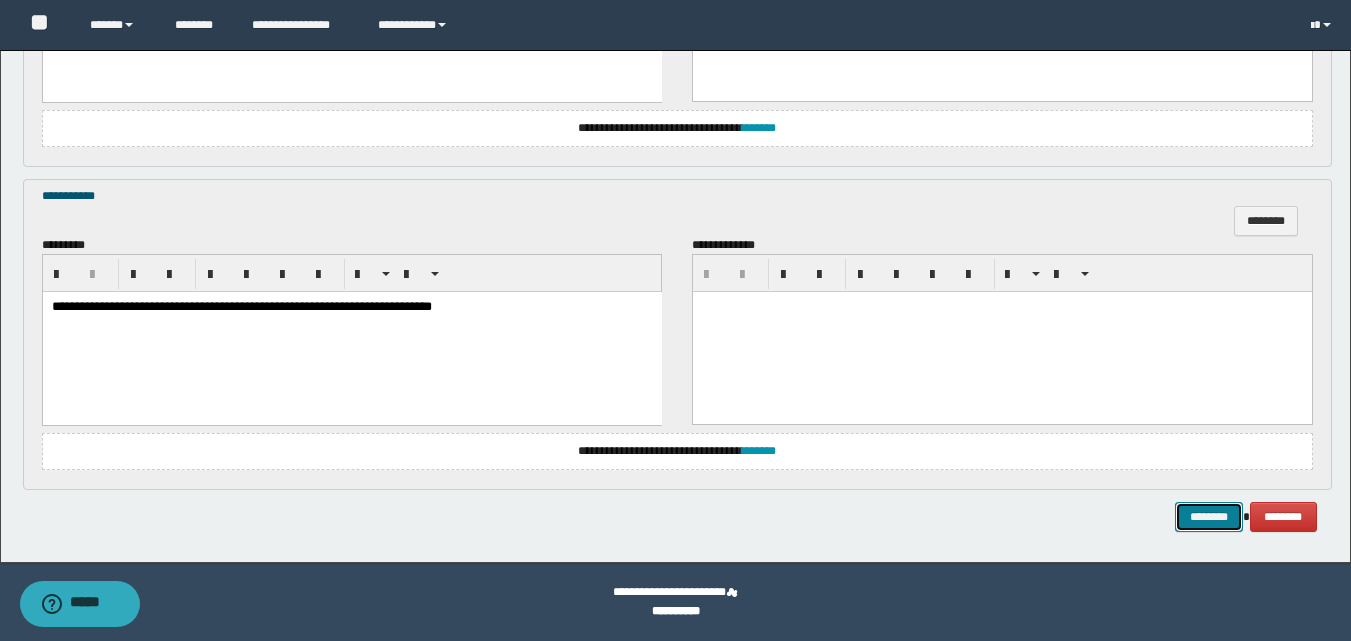 click on "********" at bounding box center [1209, 517] 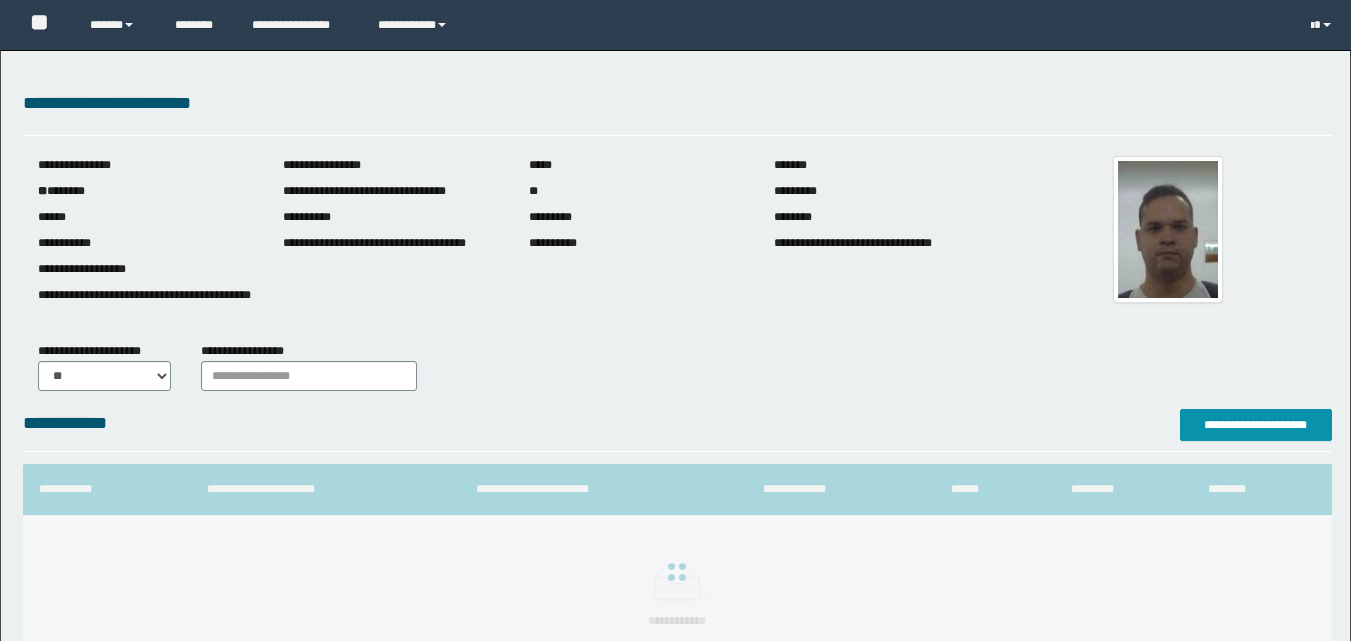 scroll, scrollTop: 0, scrollLeft: 0, axis: both 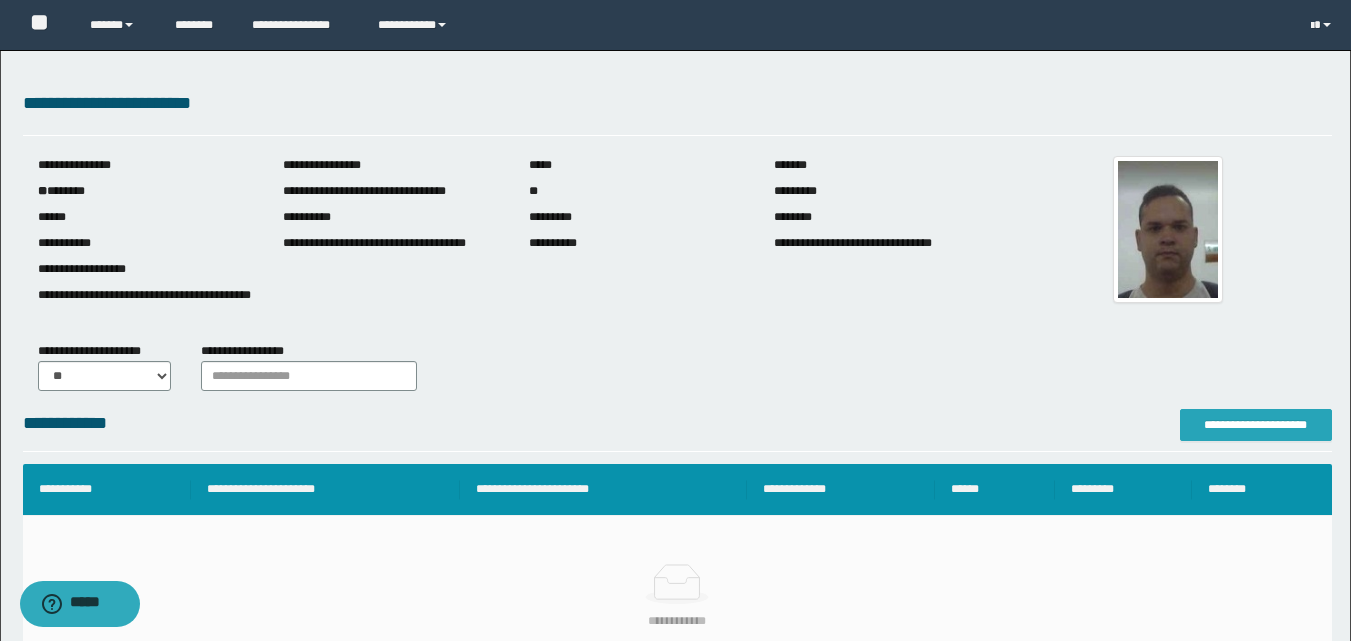 click on "**********" at bounding box center [1256, 425] 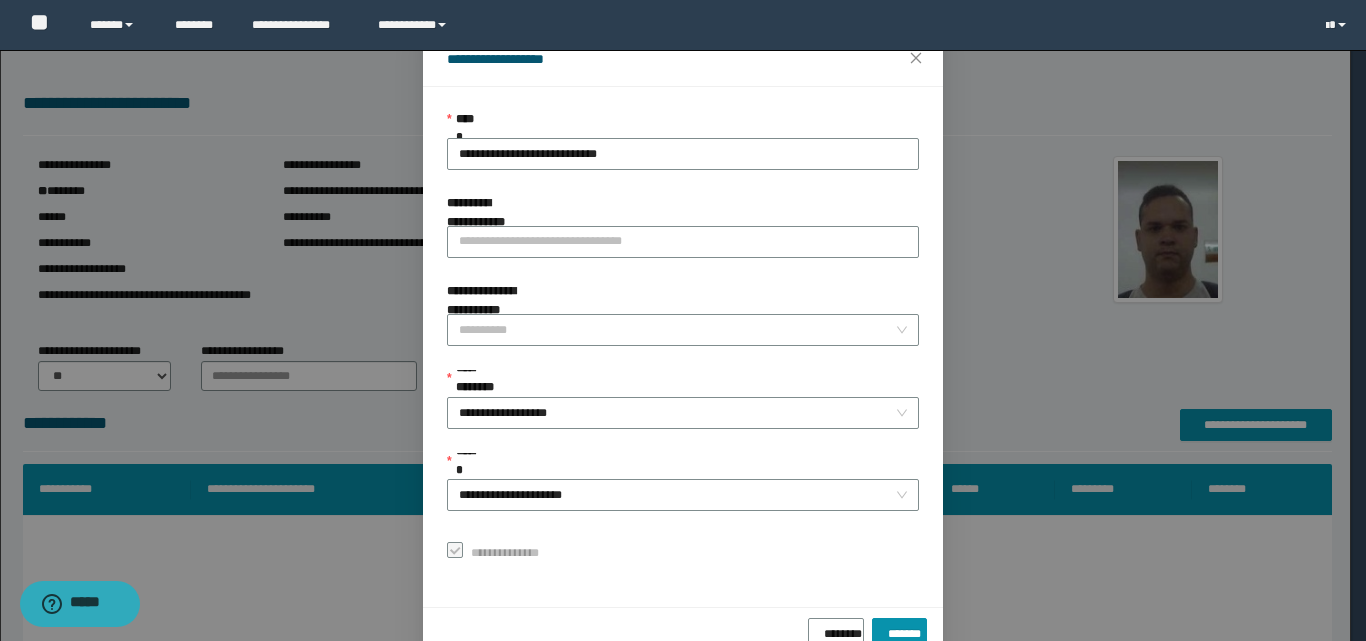 scroll, scrollTop: 111, scrollLeft: 0, axis: vertical 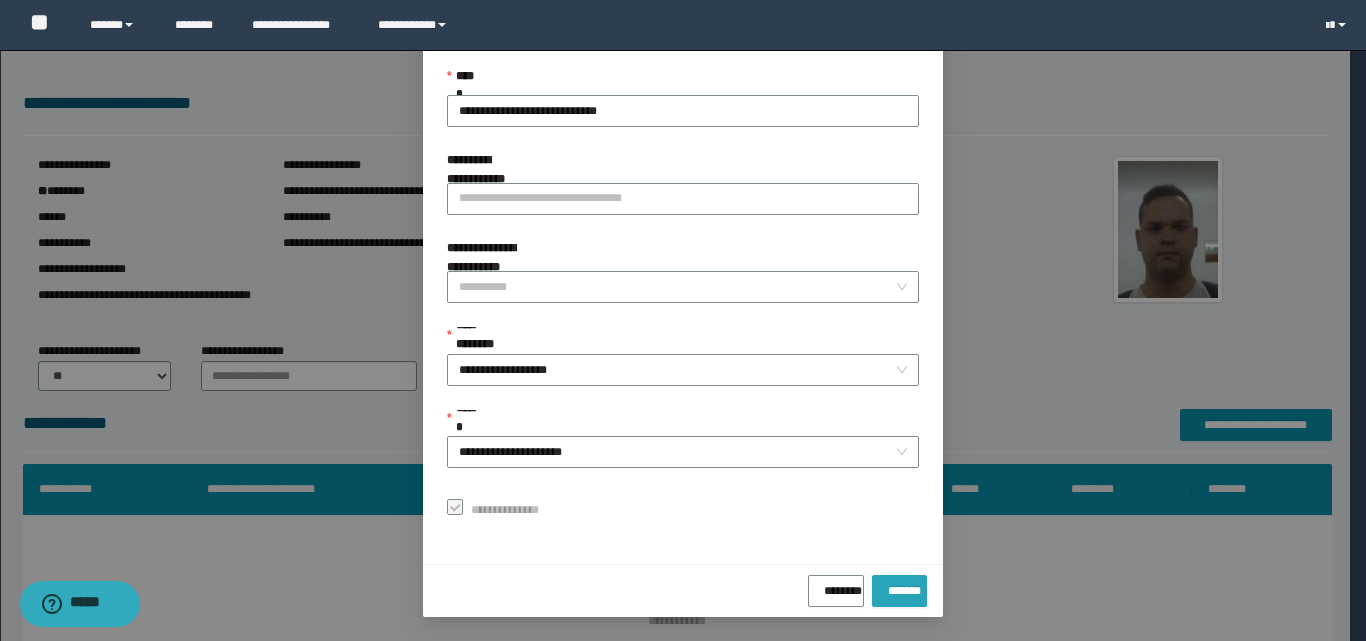 click on "*******" at bounding box center [899, 587] 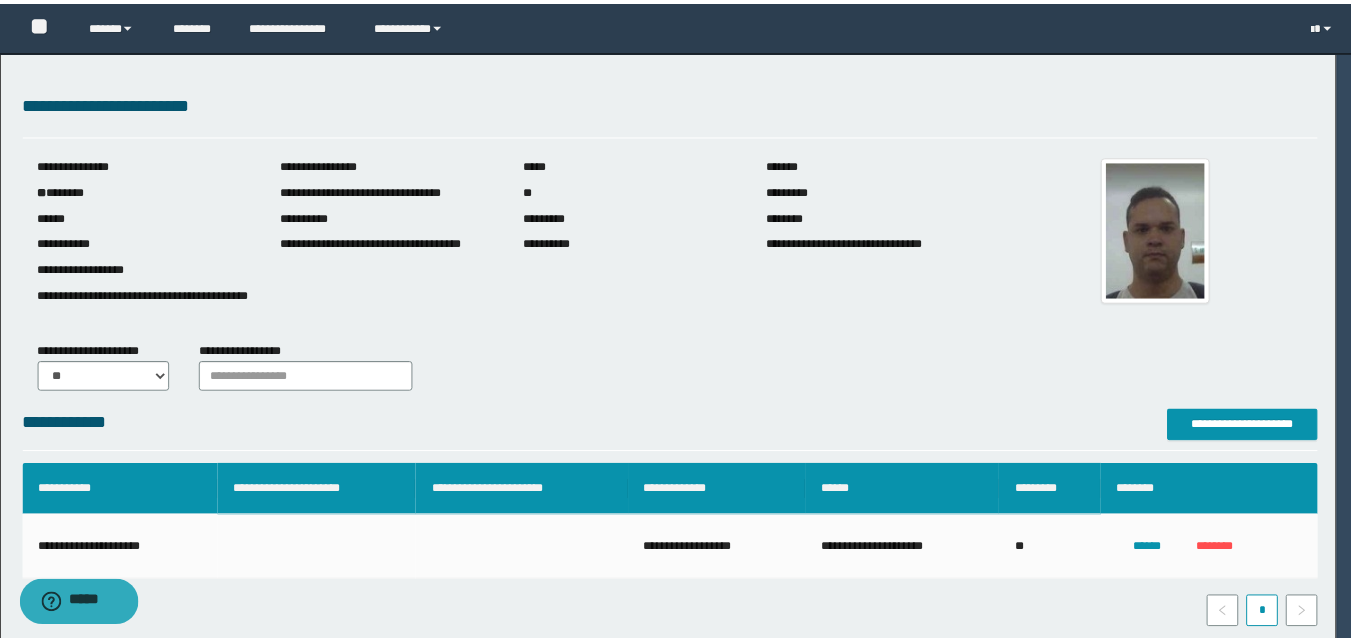 scroll, scrollTop: 64, scrollLeft: 0, axis: vertical 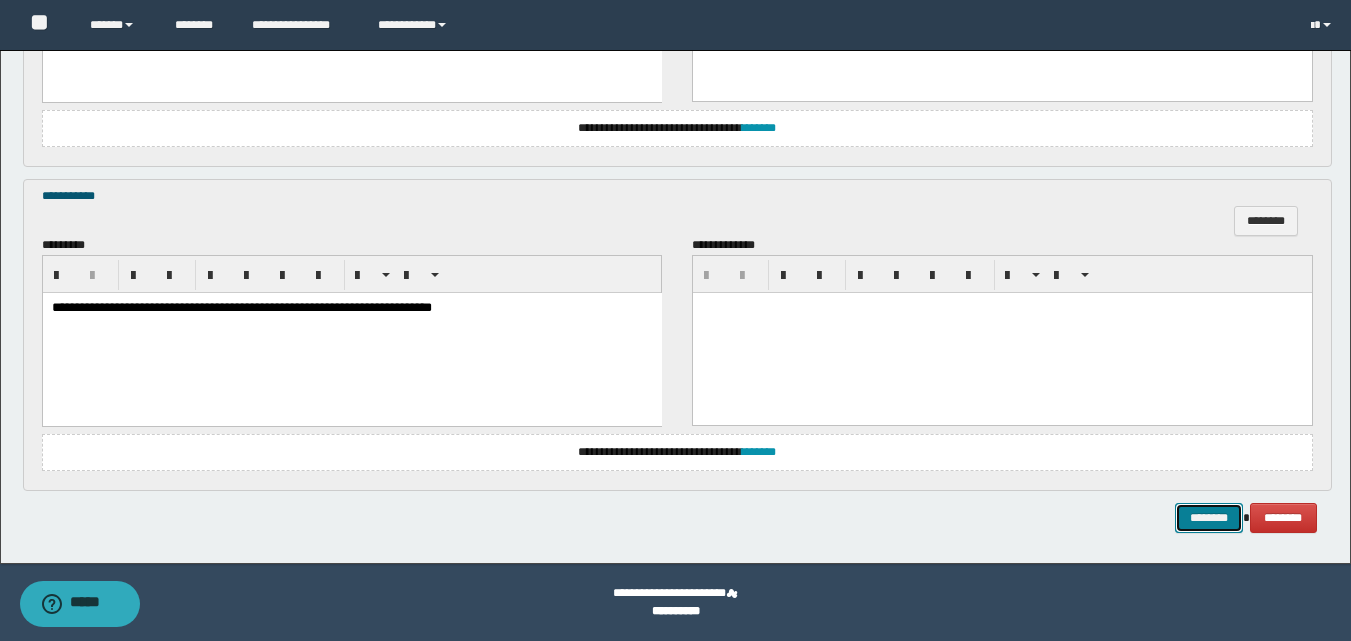 click on "********" at bounding box center (1209, 518) 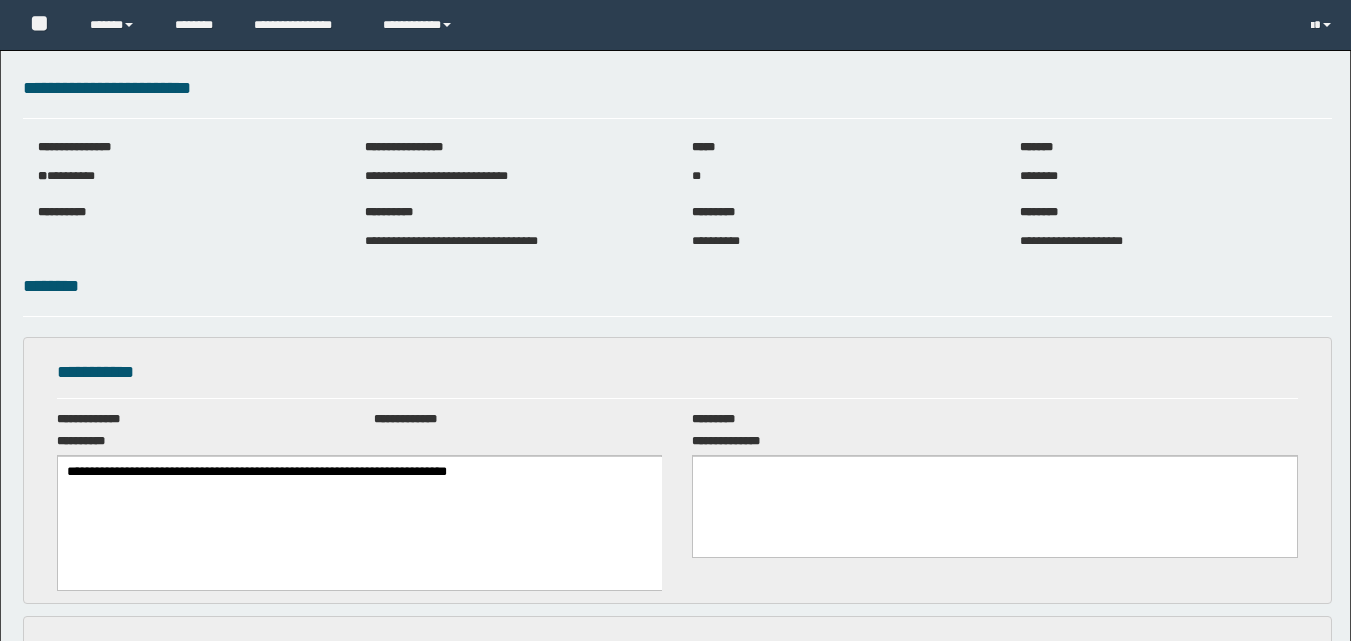 scroll, scrollTop: 0, scrollLeft: 0, axis: both 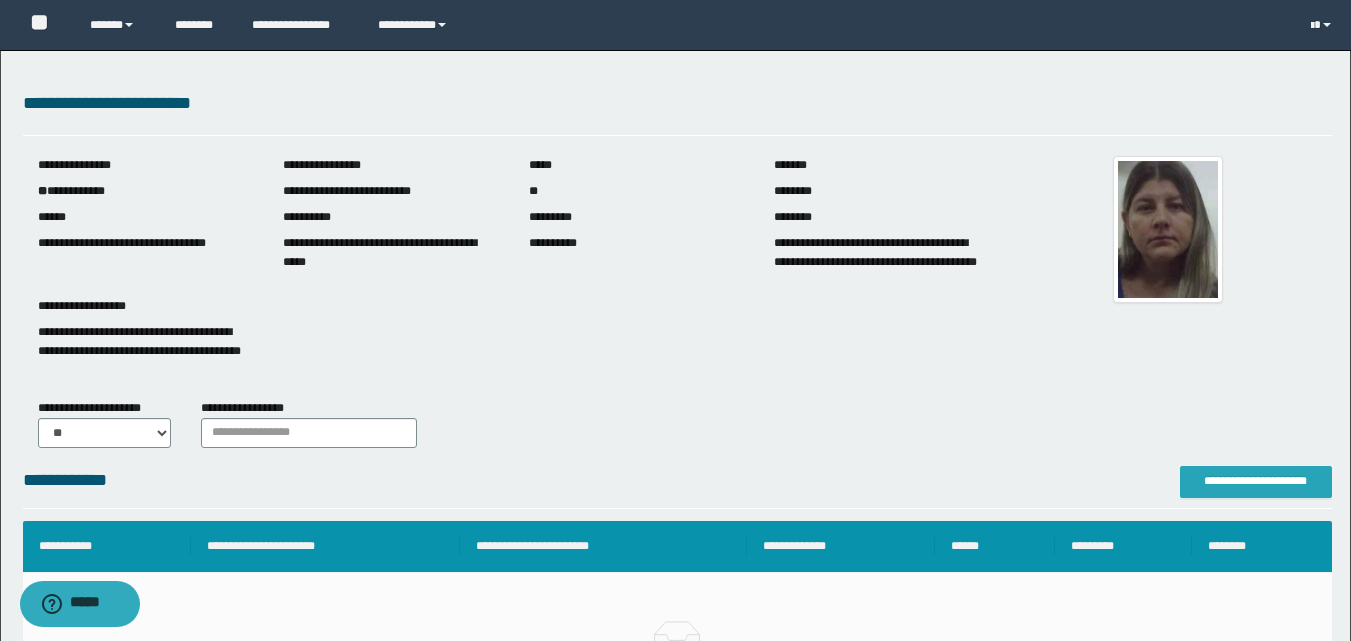 click on "**********" at bounding box center (1256, 481) 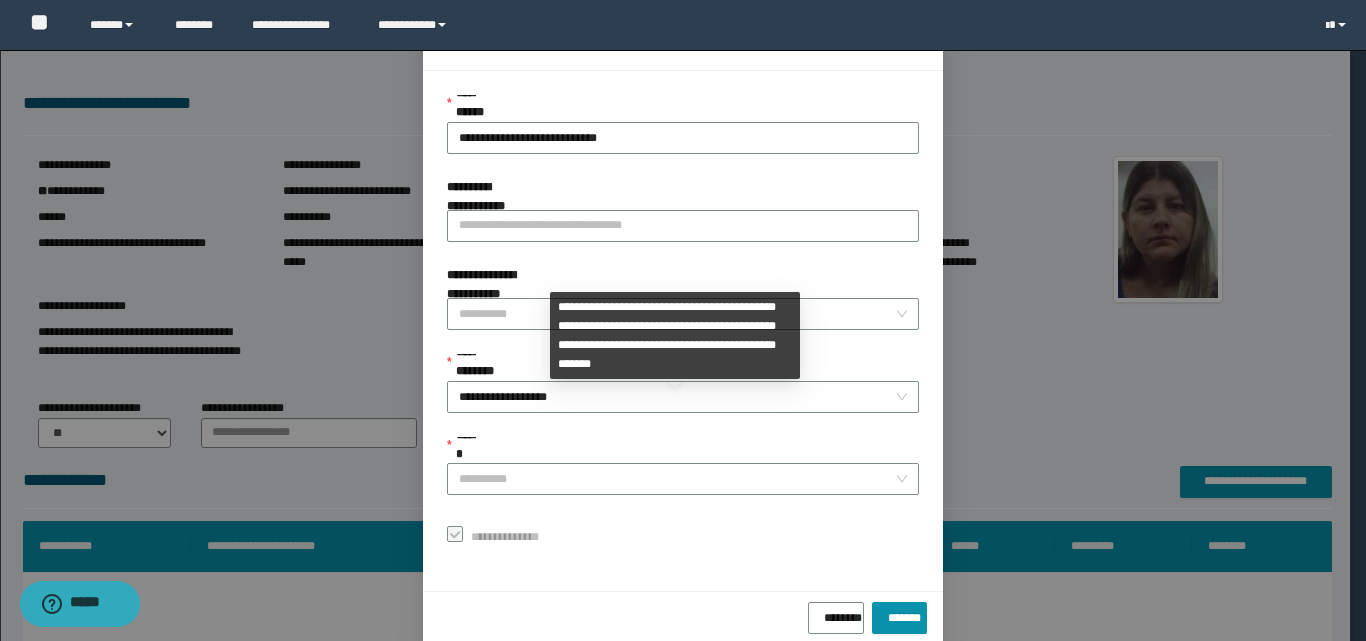 scroll, scrollTop: 111, scrollLeft: 0, axis: vertical 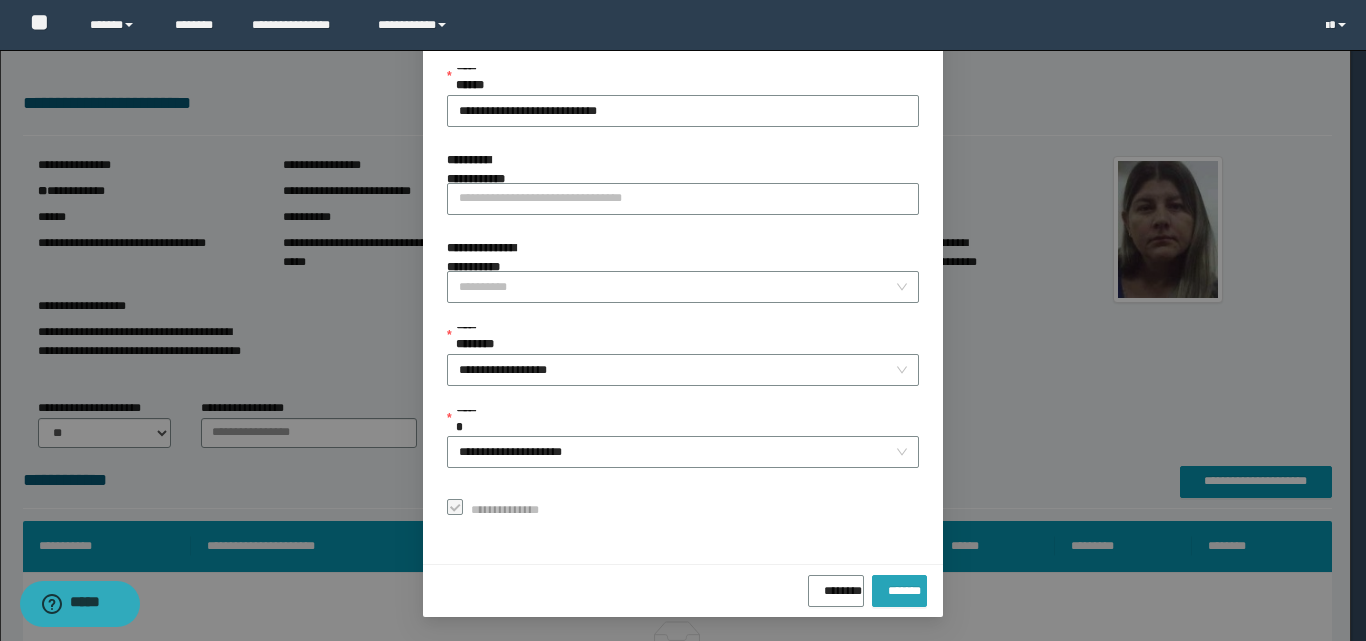 click on "*******" at bounding box center [899, 587] 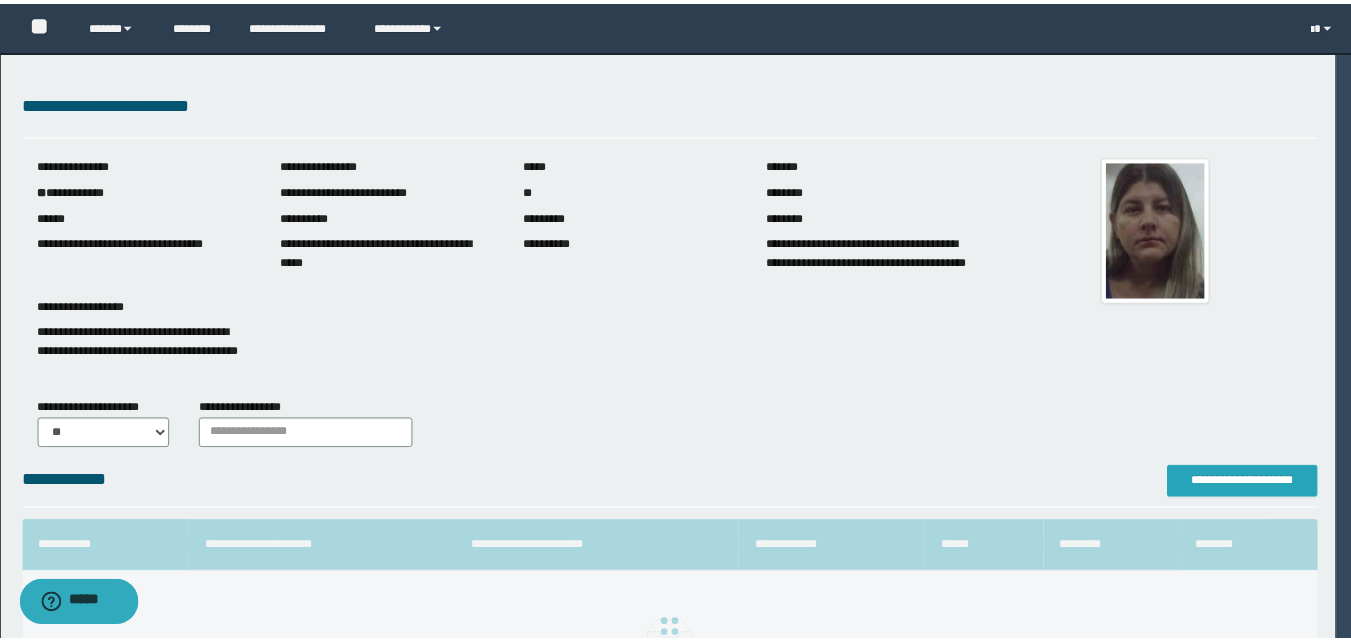 scroll, scrollTop: 0, scrollLeft: 0, axis: both 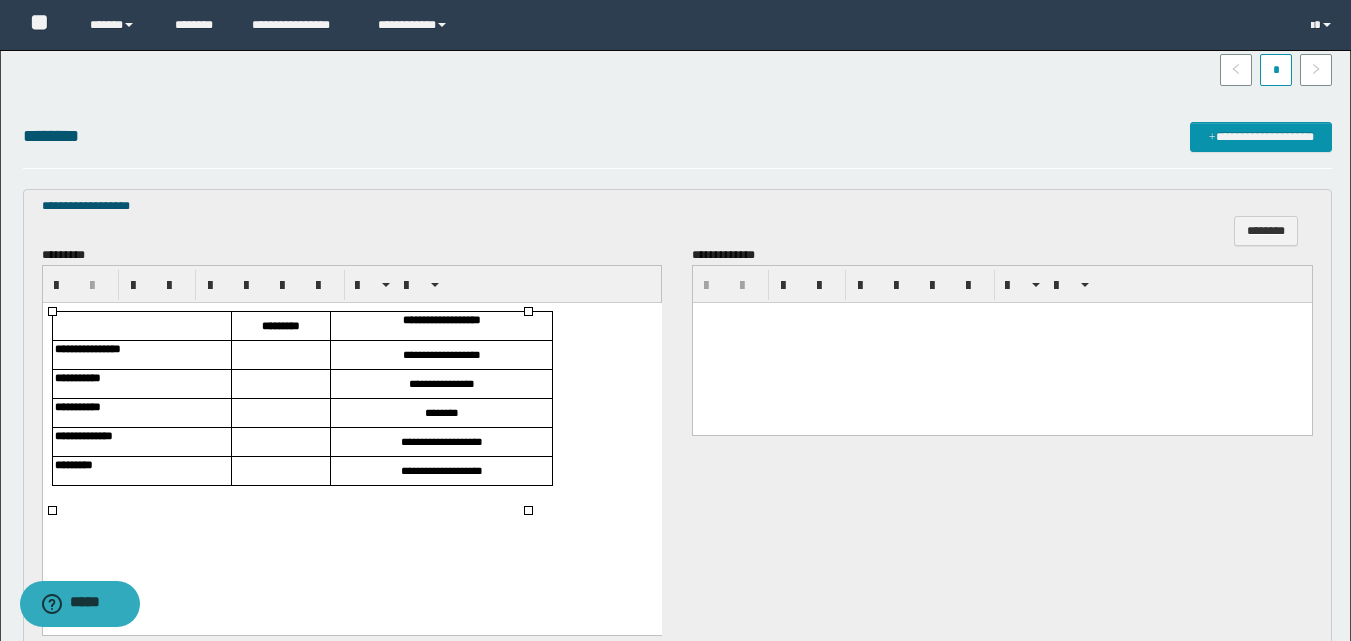 click at bounding box center [280, 354] 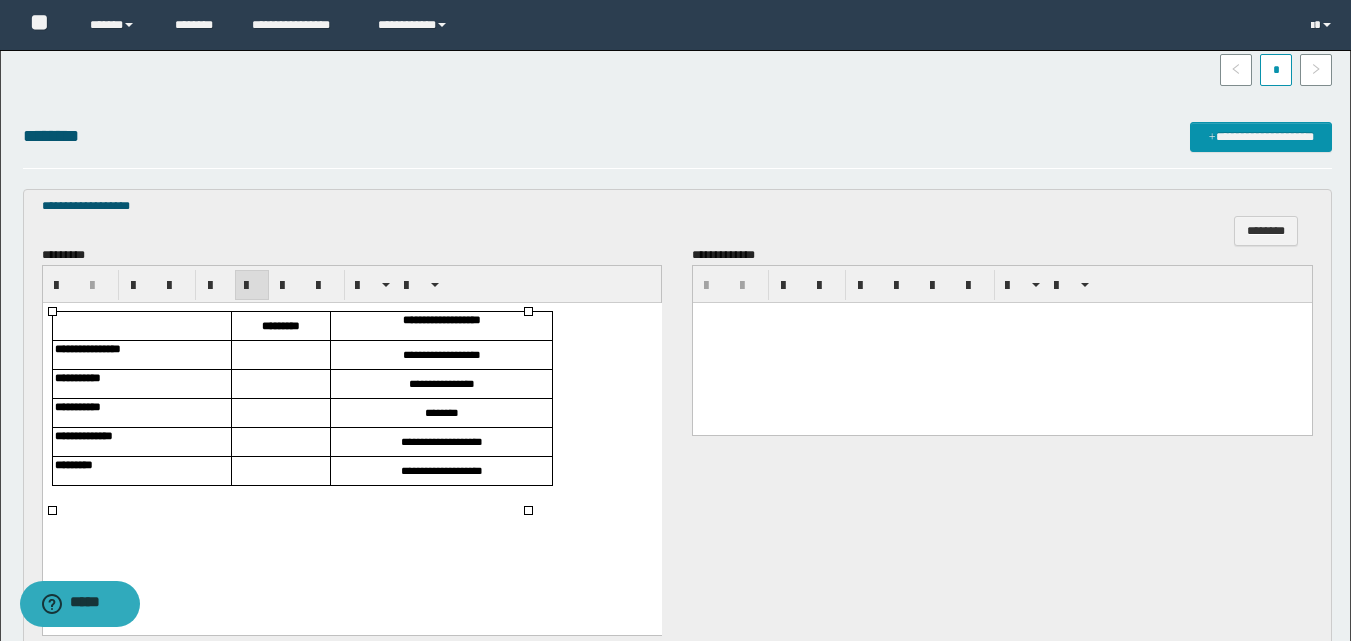 type 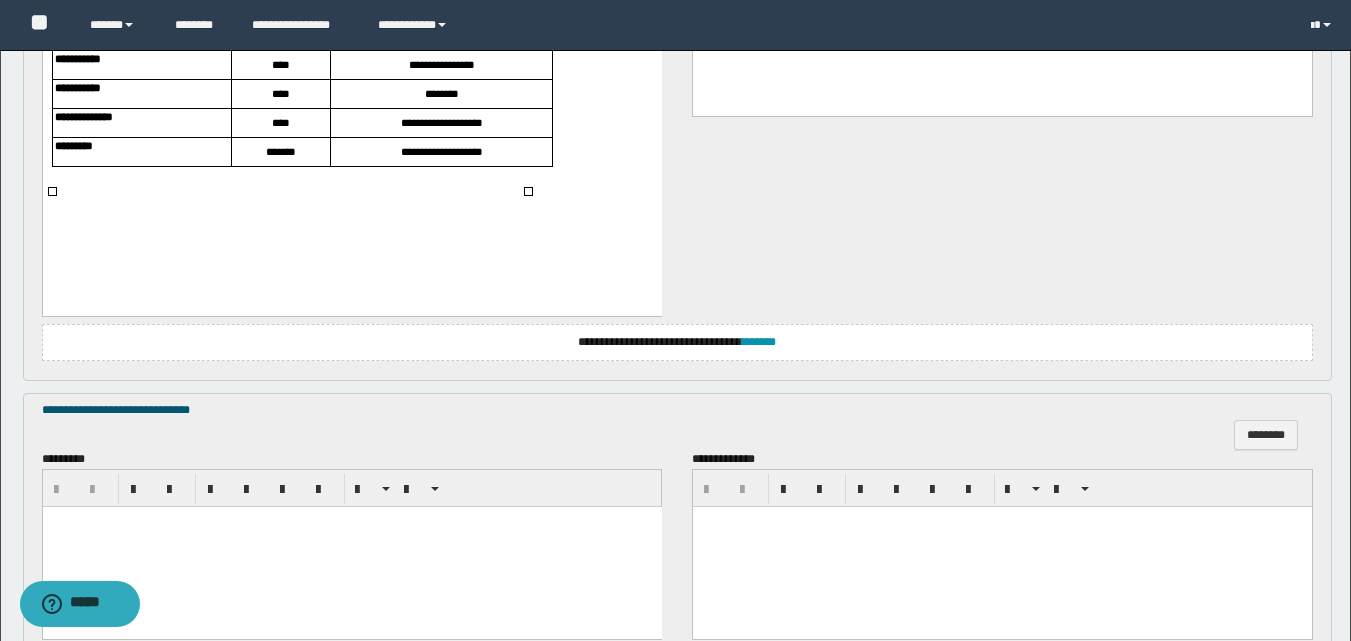 scroll, scrollTop: 1000, scrollLeft: 0, axis: vertical 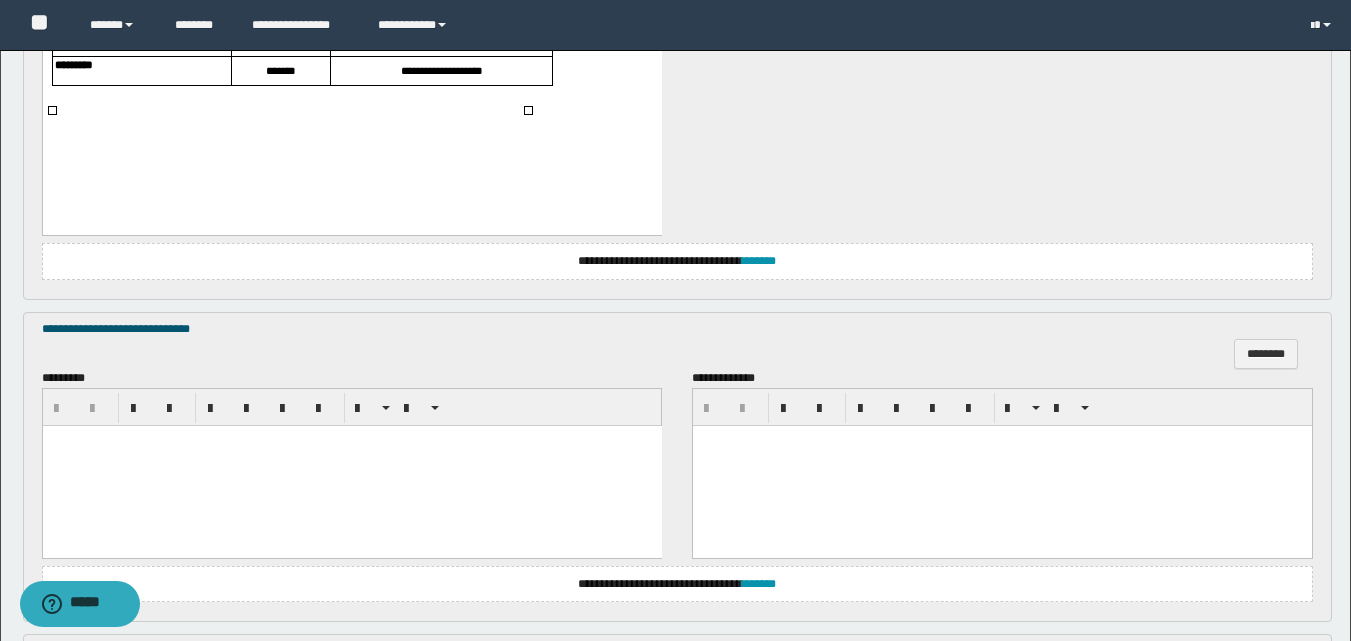 click at bounding box center [351, 465] 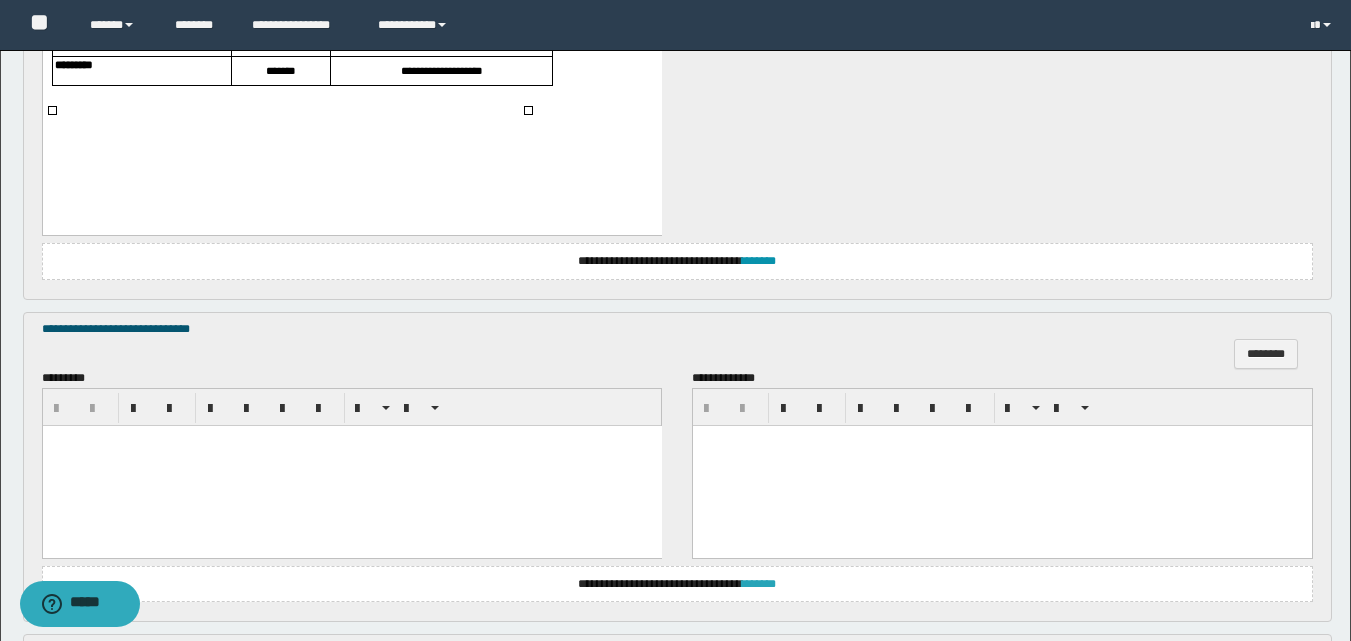 click on "*******" at bounding box center [759, 584] 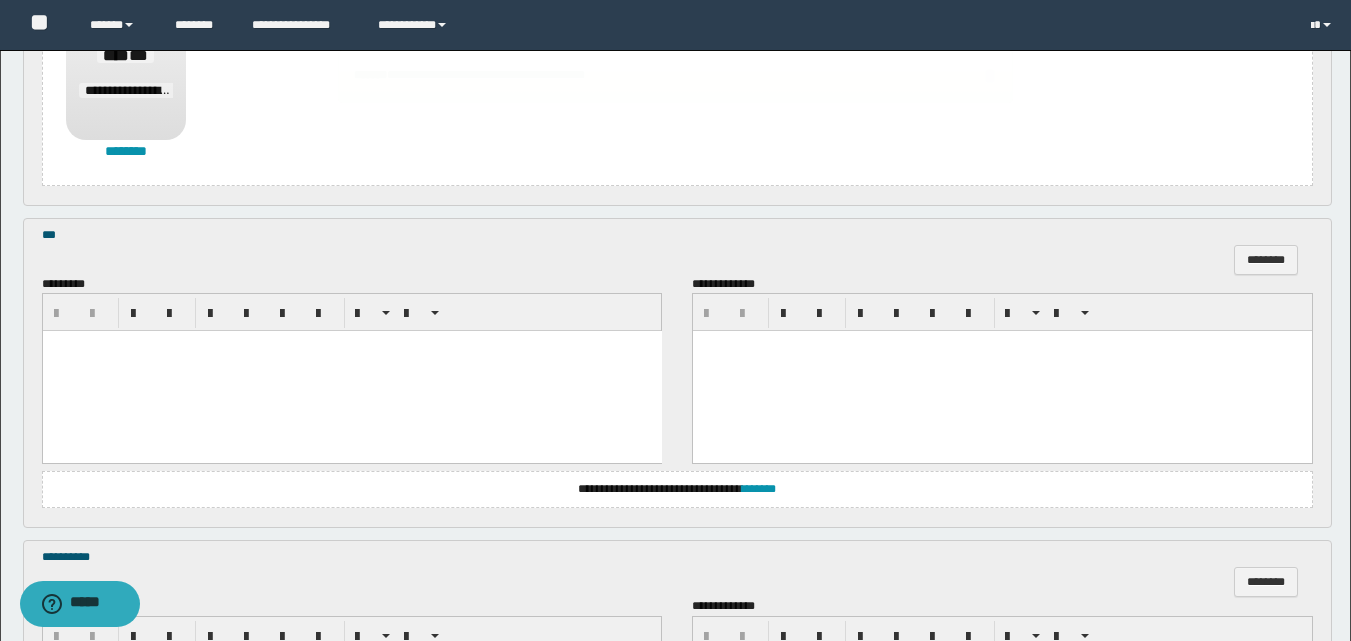 scroll, scrollTop: 1600, scrollLeft: 0, axis: vertical 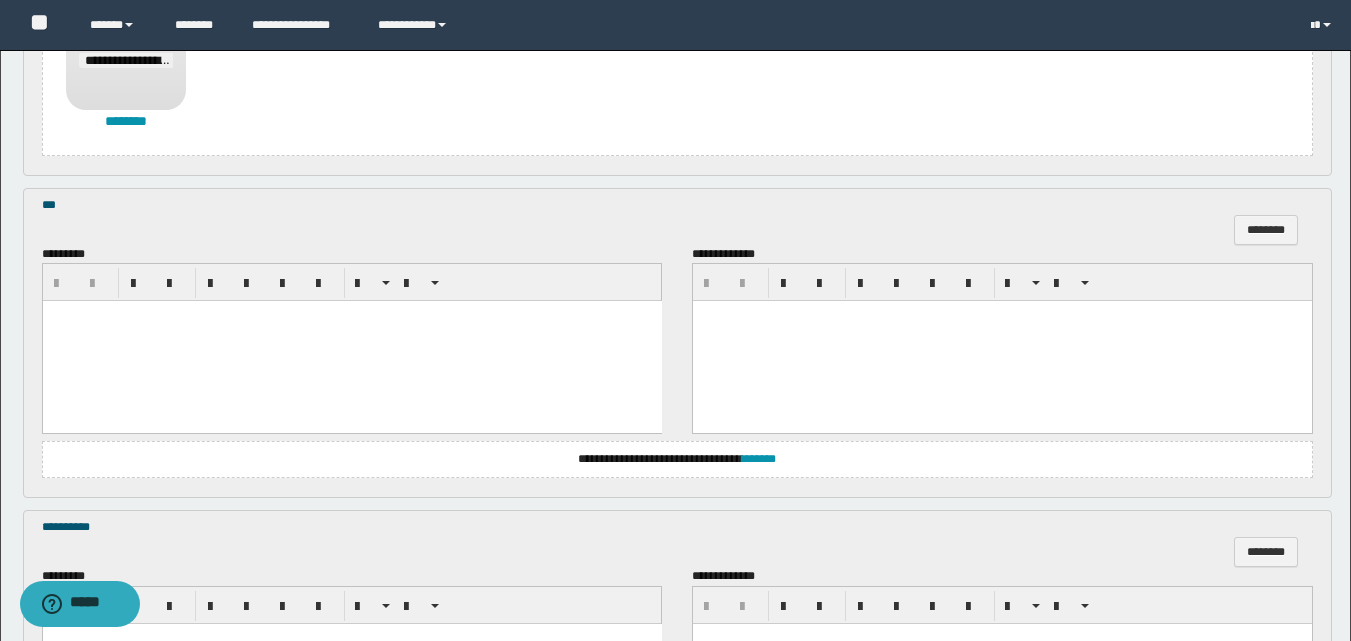 click at bounding box center (351, 341) 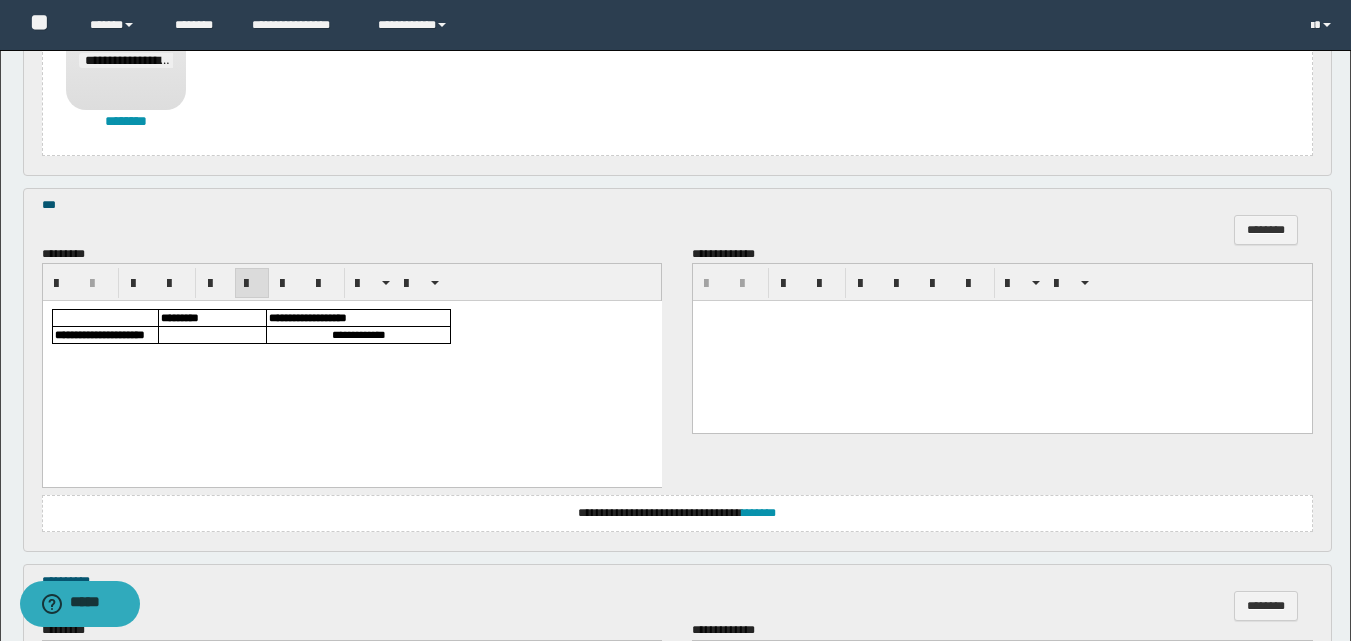 click at bounding box center (211, 335) 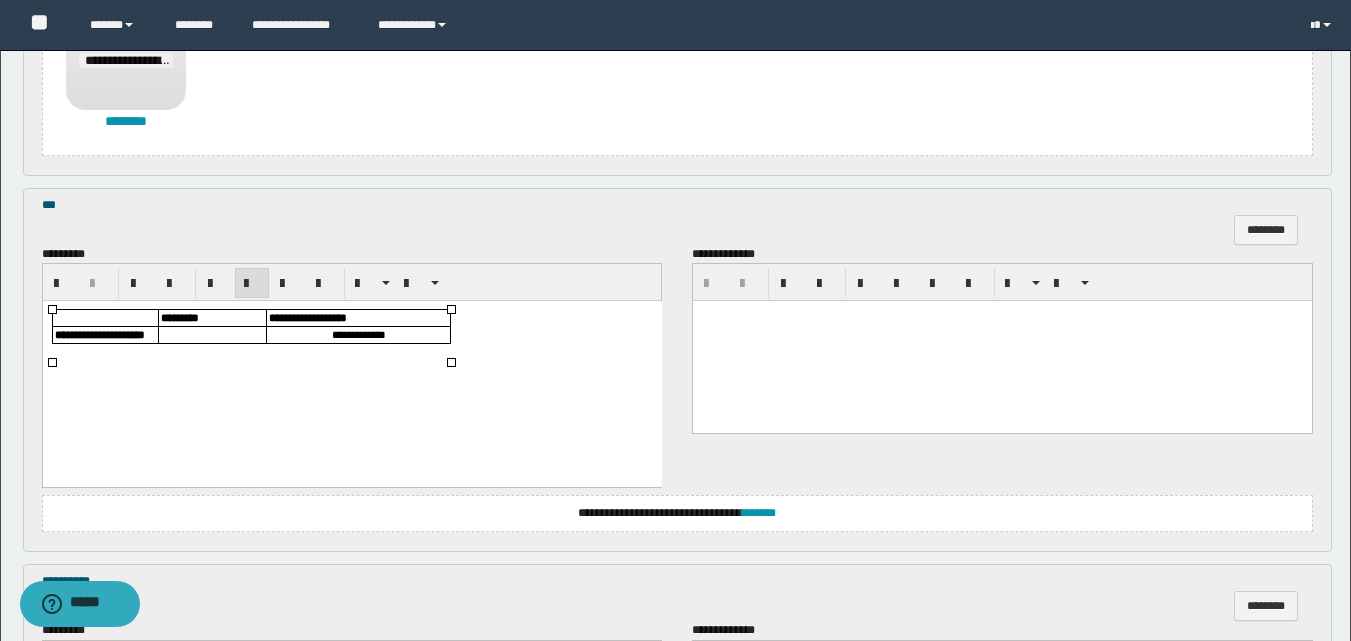 type 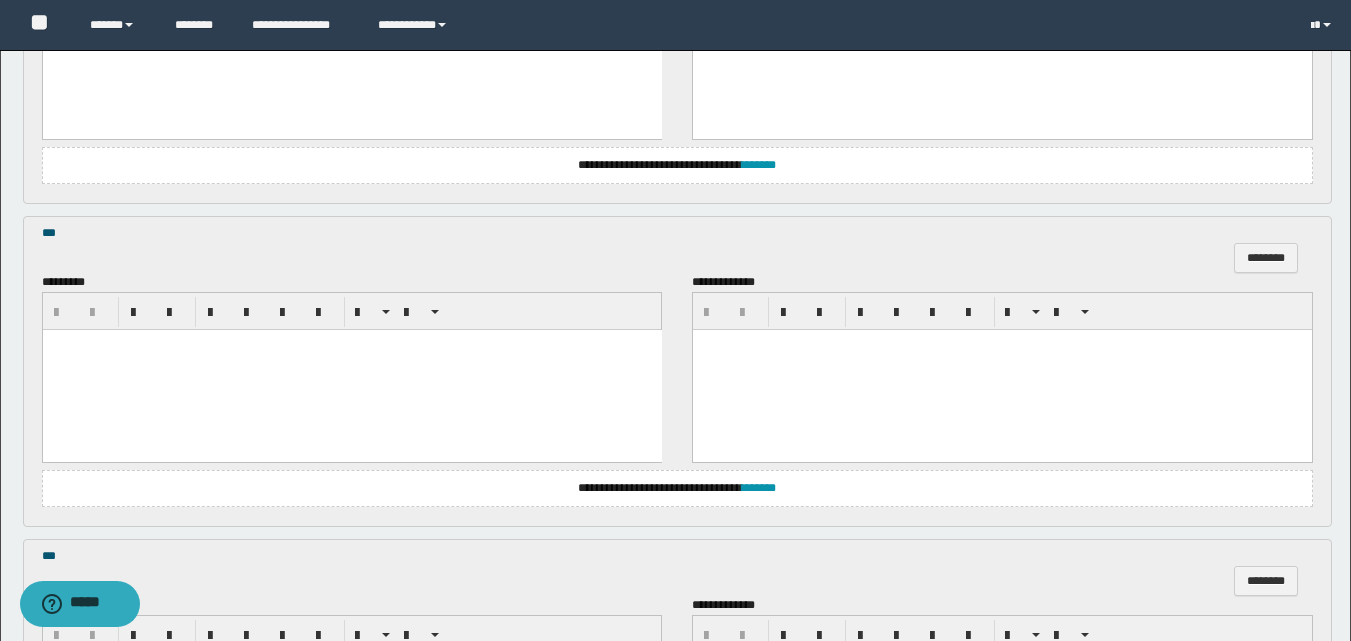 scroll, scrollTop: 2300, scrollLeft: 0, axis: vertical 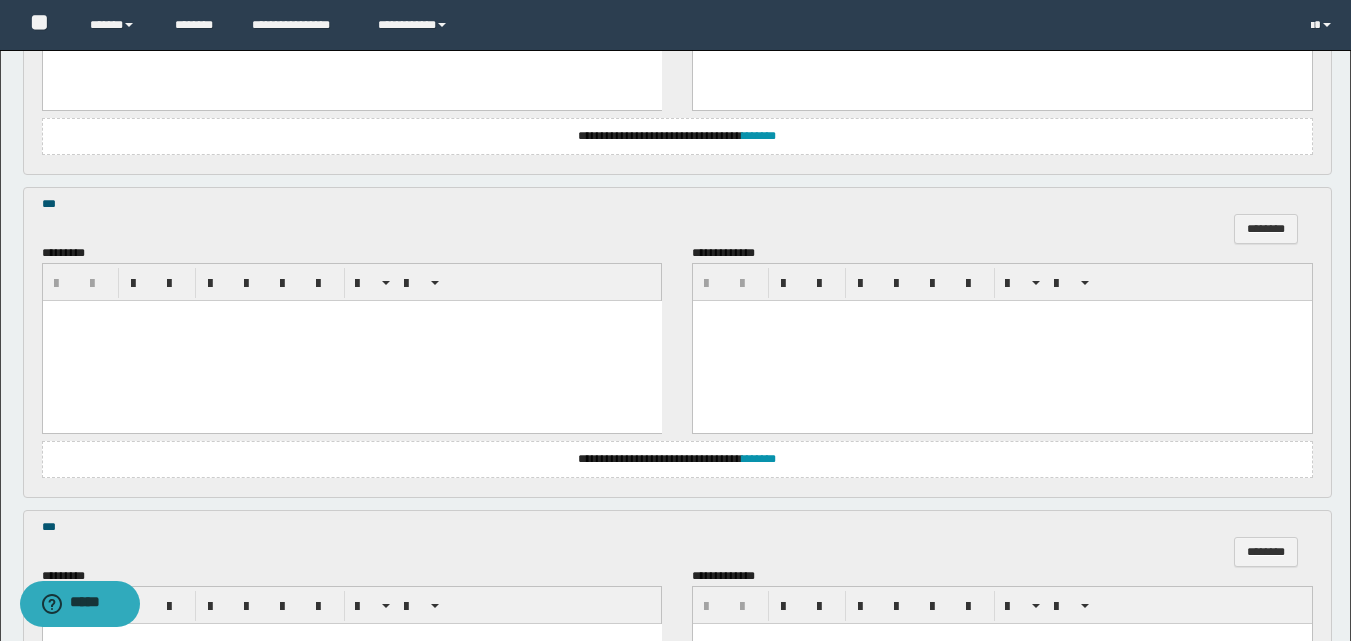 click at bounding box center [351, 340] 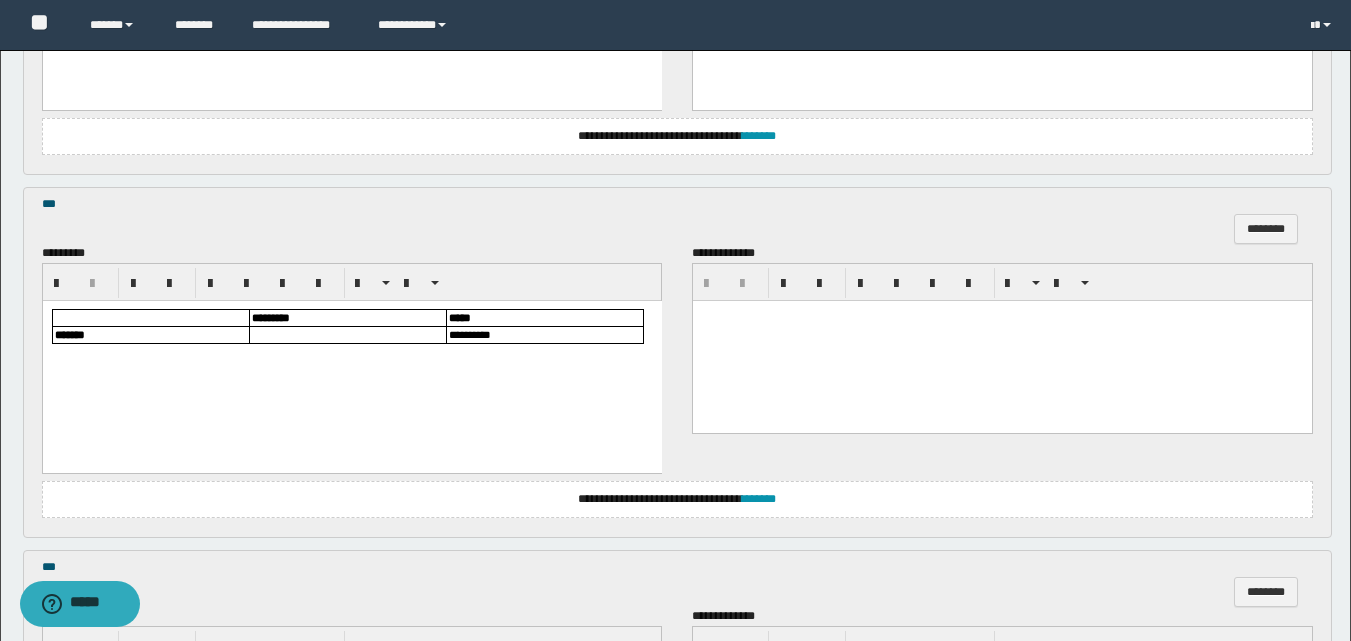 click at bounding box center (347, 334) 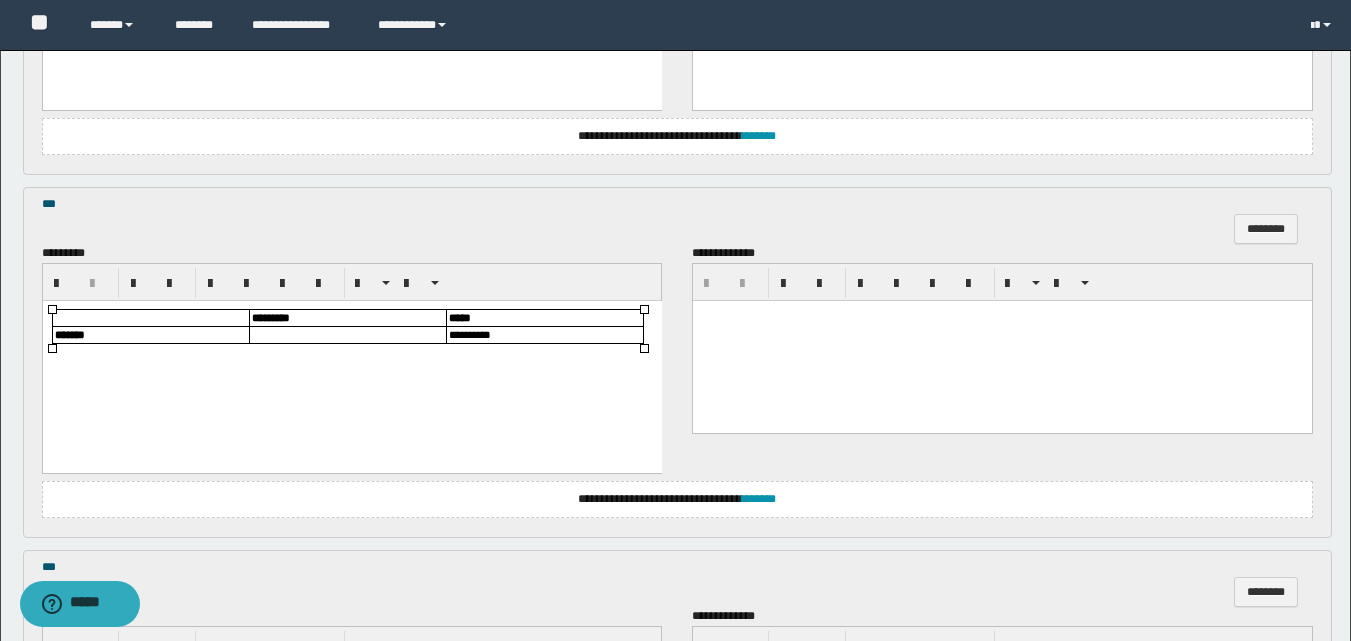 type 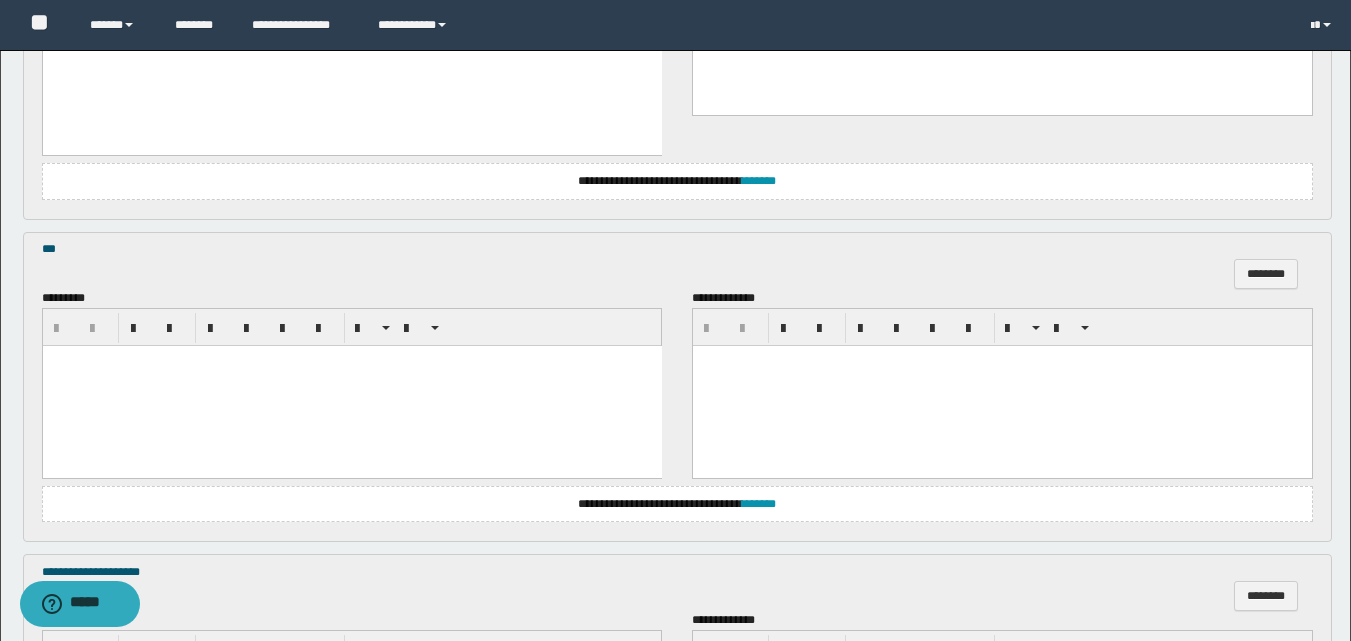scroll, scrollTop: 2700, scrollLeft: 0, axis: vertical 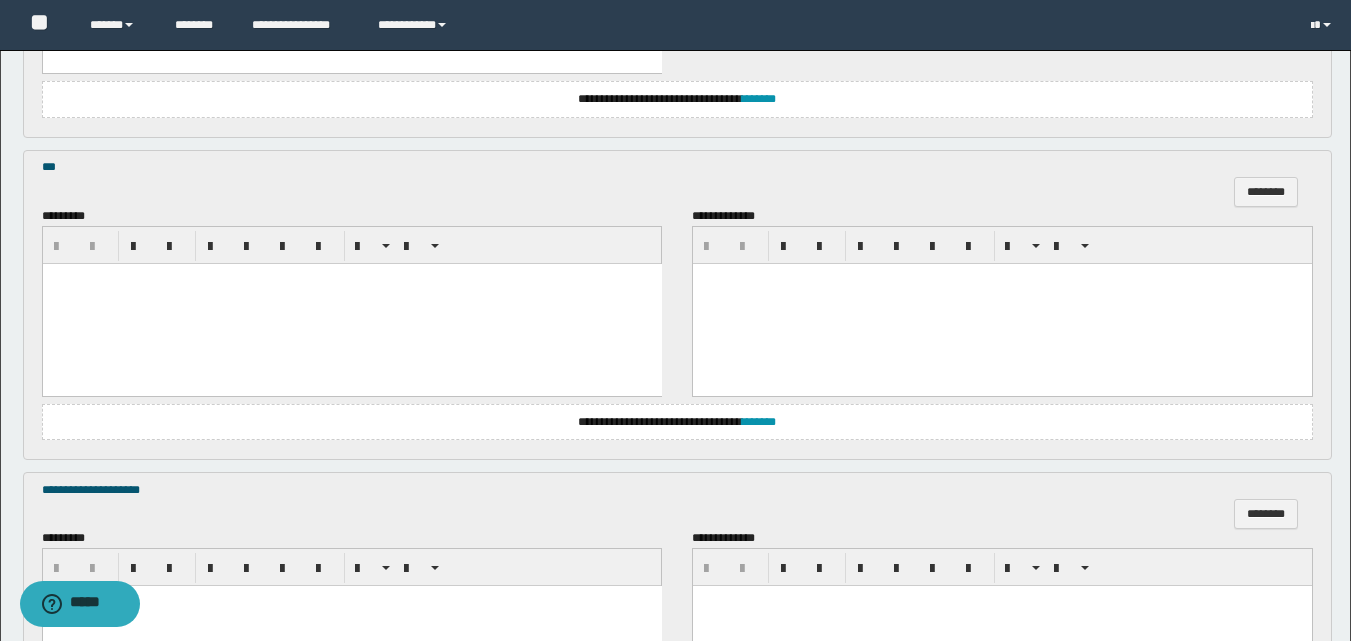 click at bounding box center [351, 303] 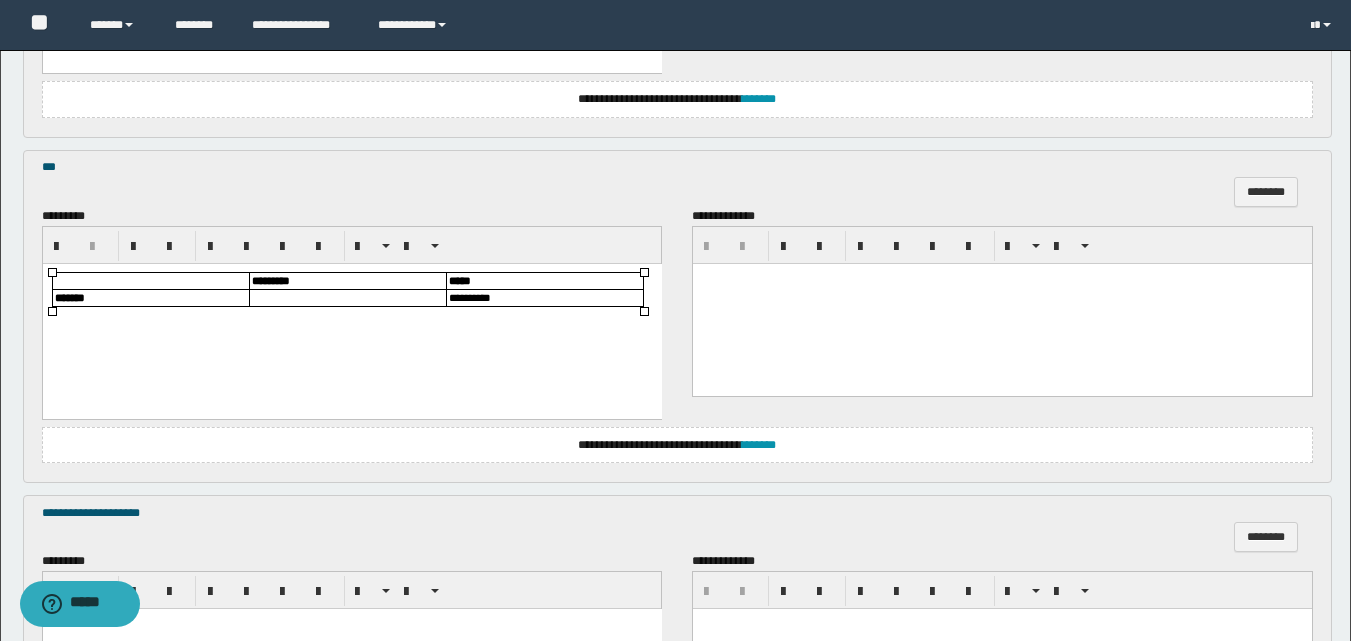 click at bounding box center [347, 297] 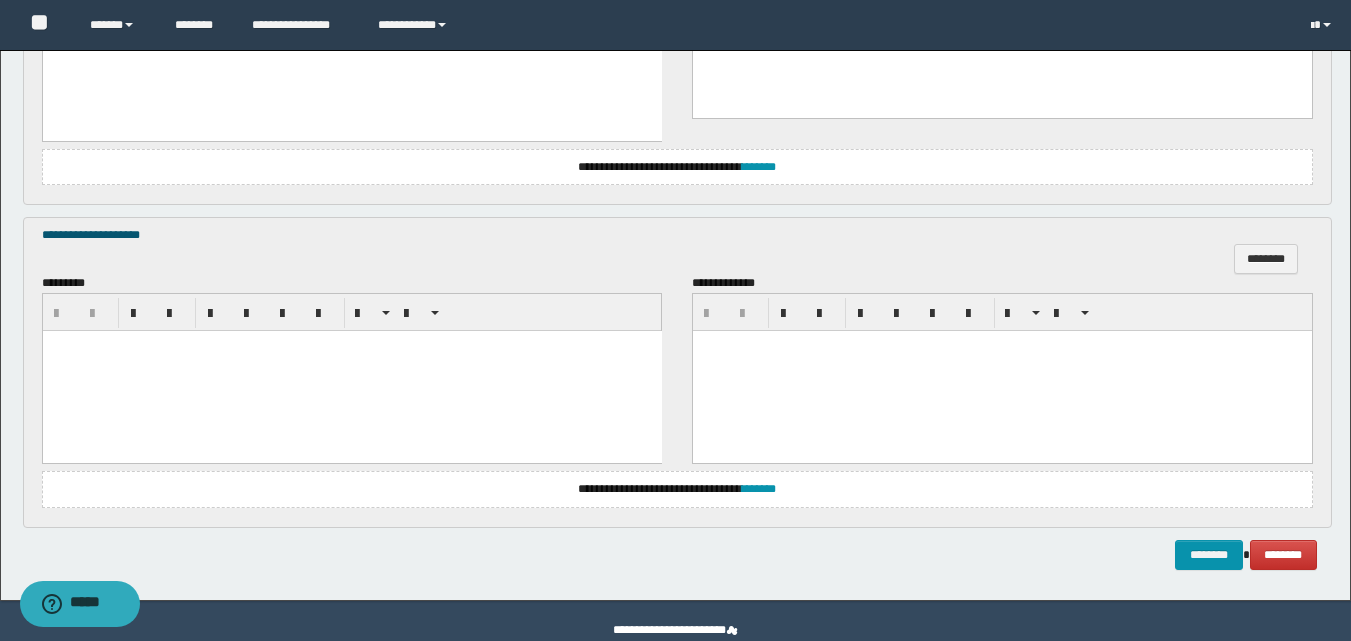 scroll, scrollTop: 3000, scrollLeft: 0, axis: vertical 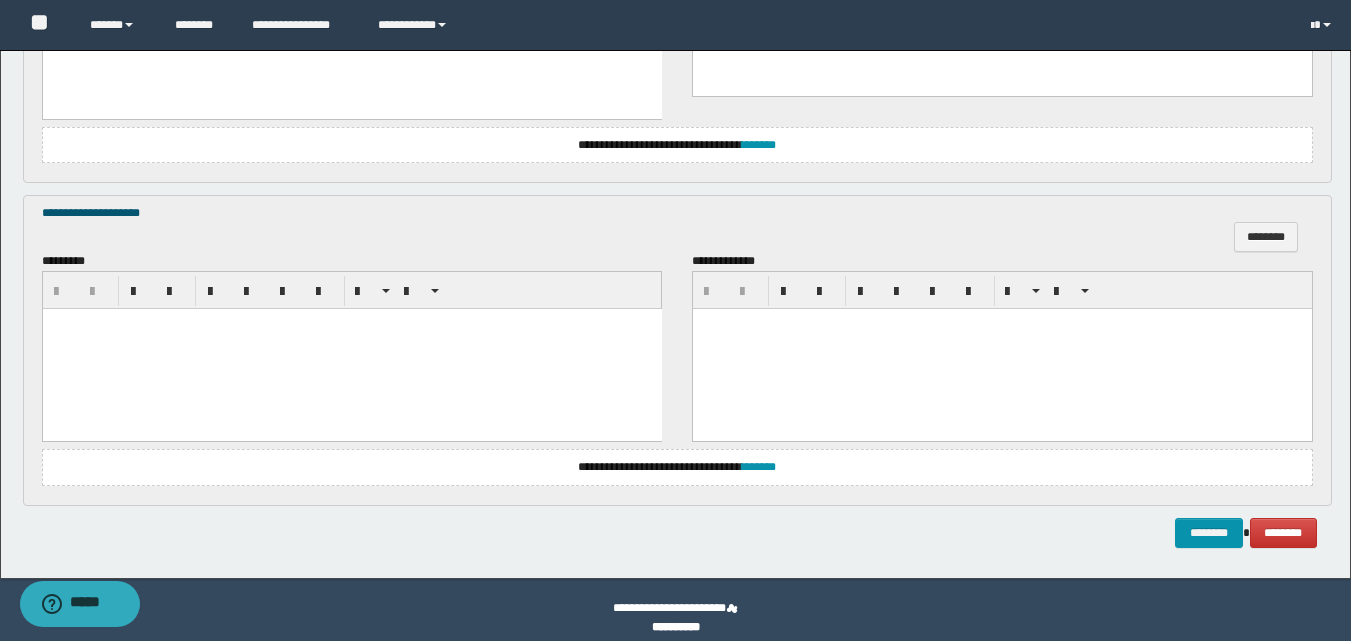 click at bounding box center (351, 349) 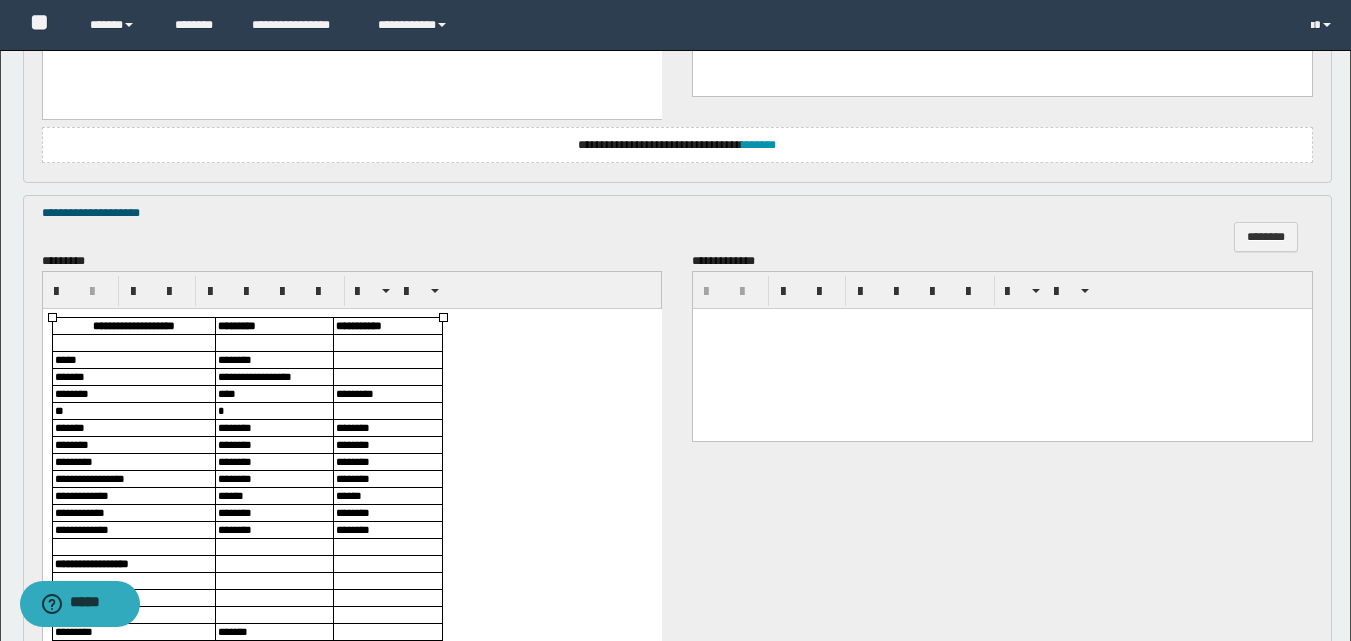 click on "****" at bounding box center (273, 394) 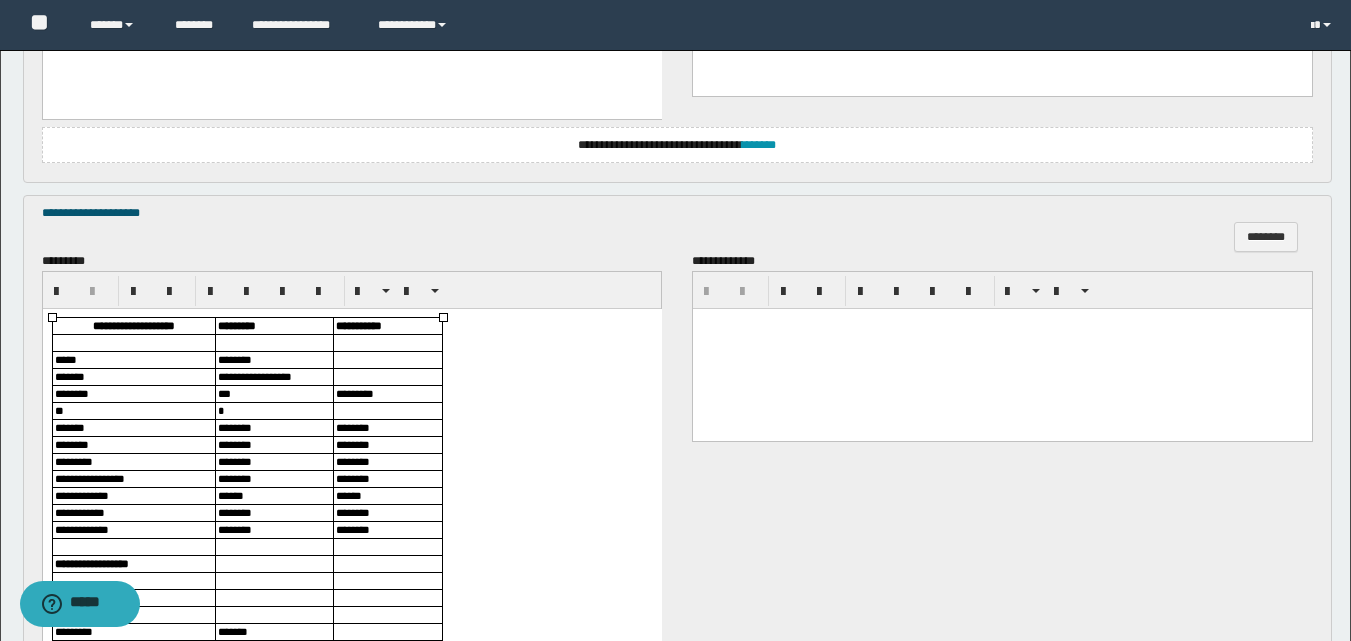 type 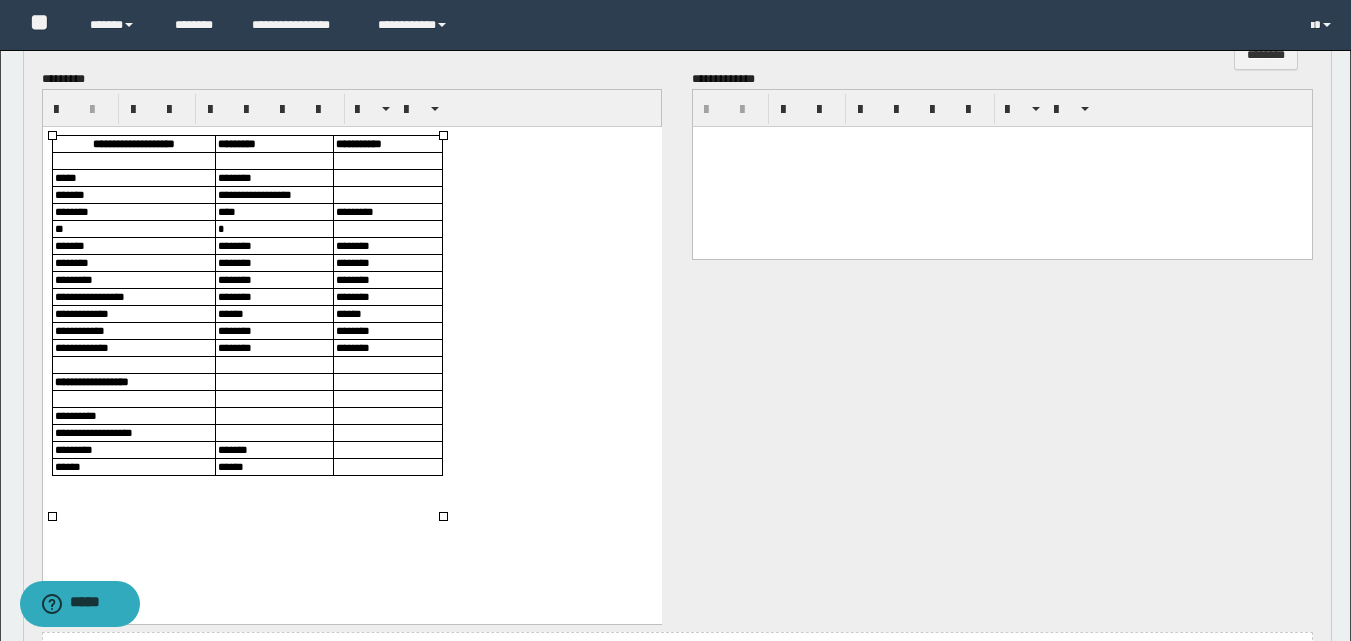 scroll, scrollTop: 3200, scrollLeft: 0, axis: vertical 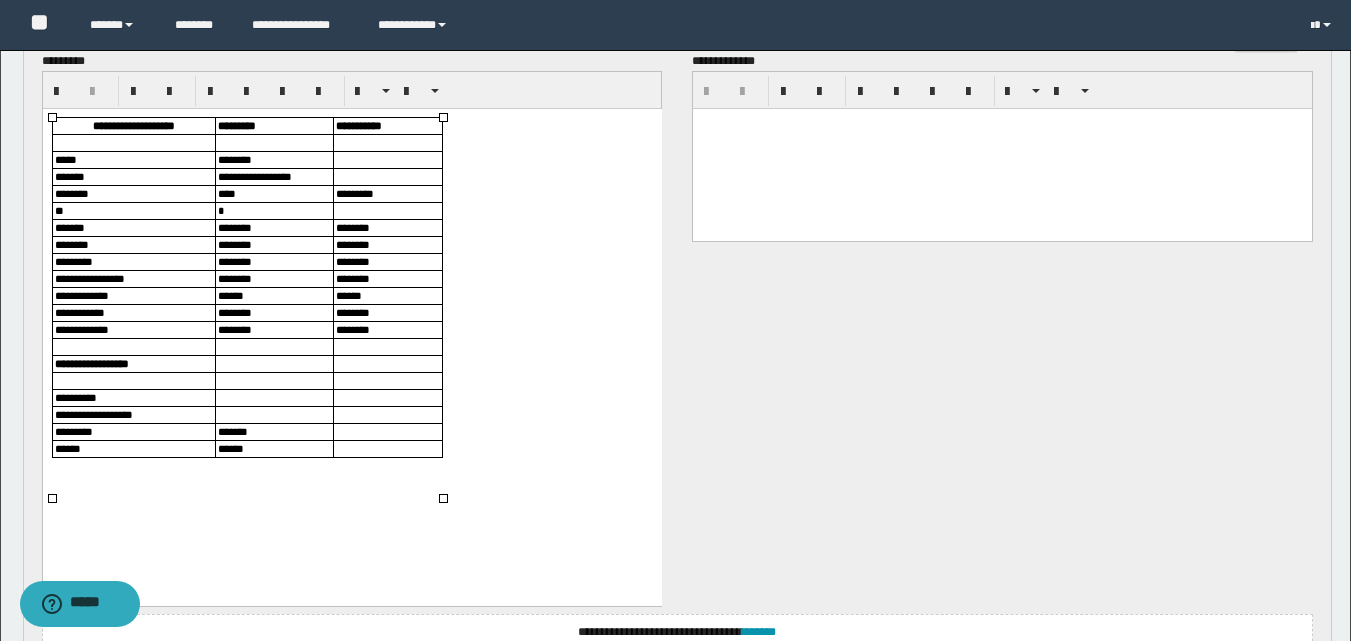 click at bounding box center [273, 398] 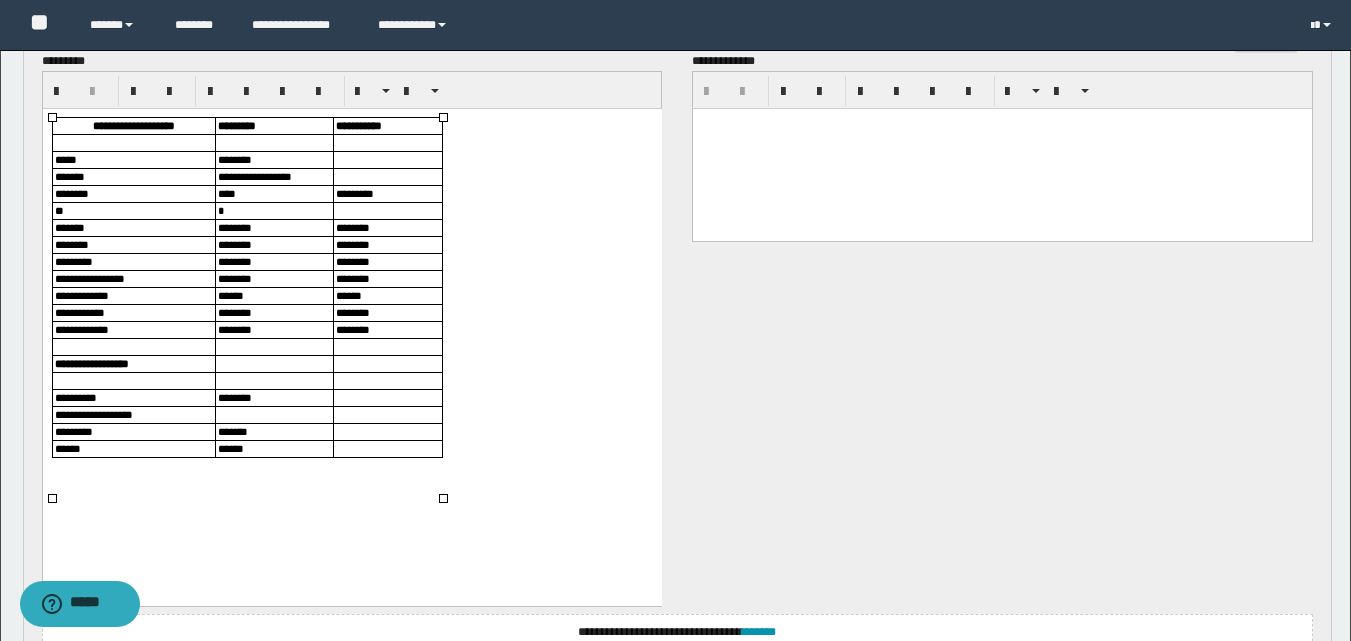 click at bounding box center (274, 415) 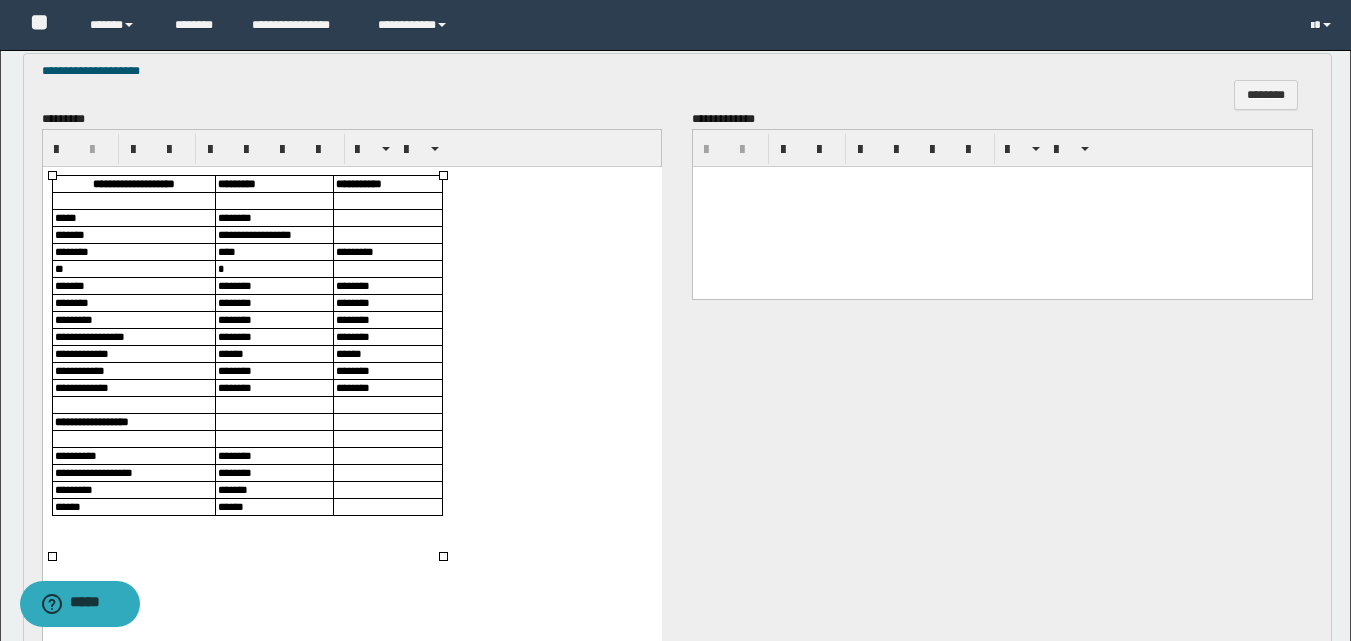 scroll, scrollTop: 3381, scrollLeft: 0, axis: vertical 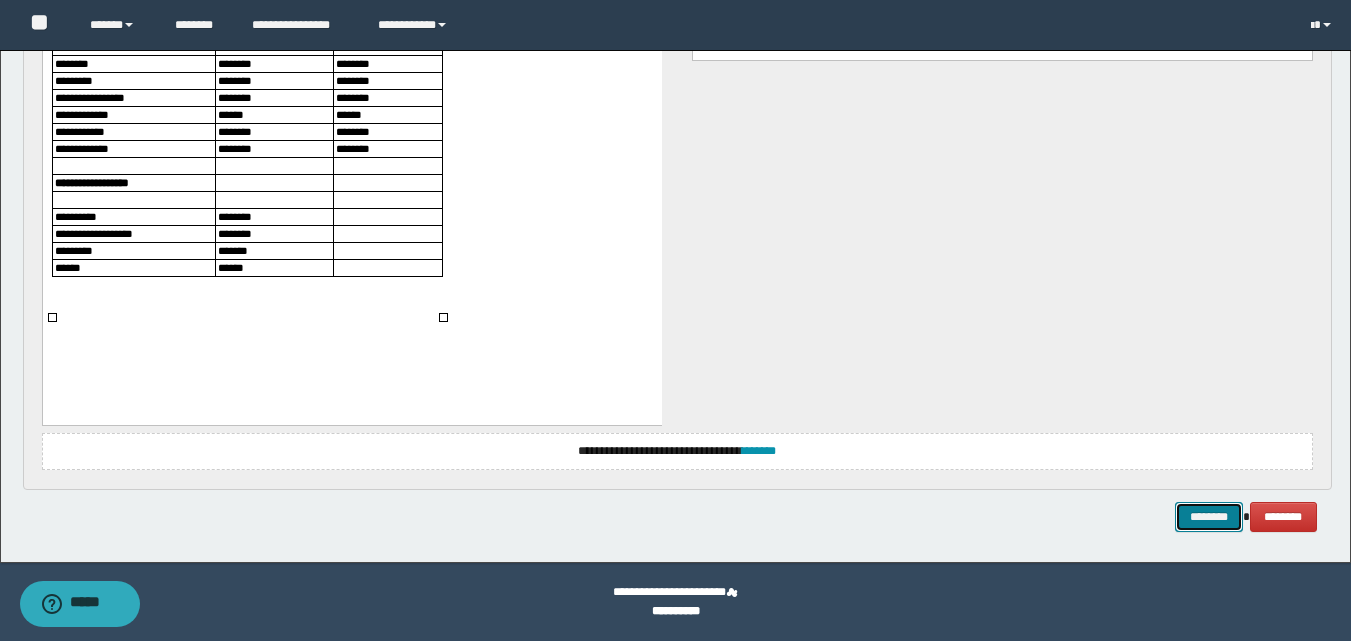 click on "********" at bounding box center (1209, 517) 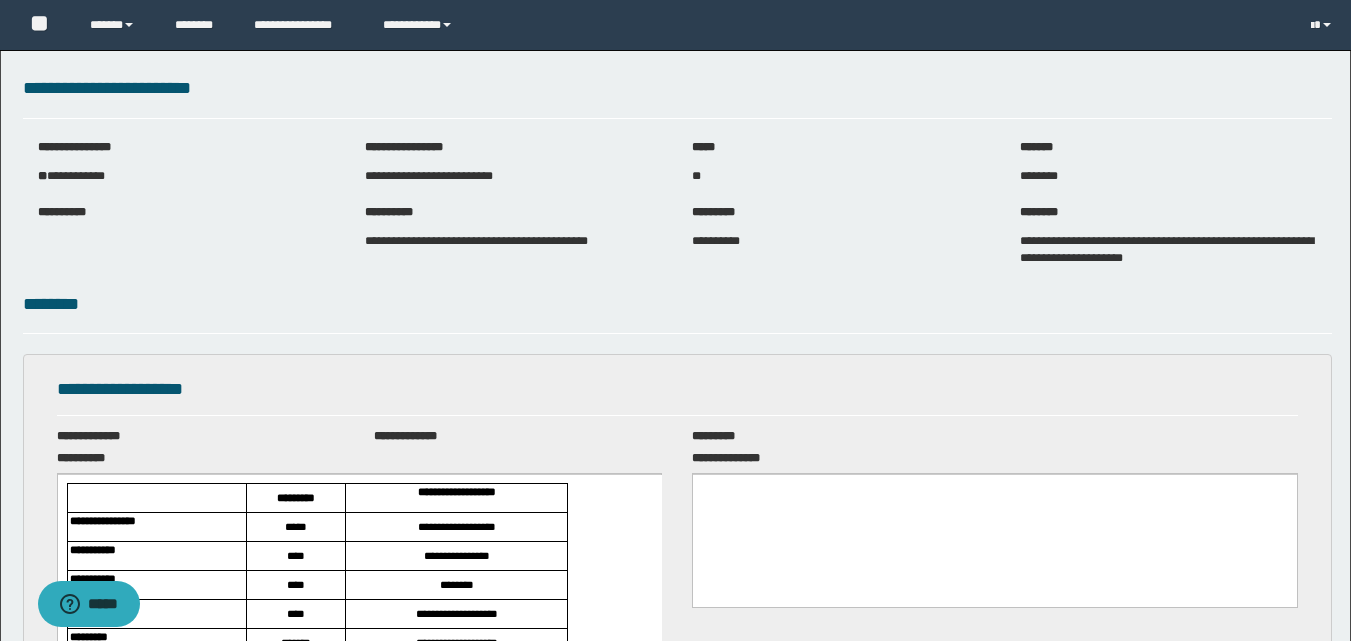 scroll, scrollTop: 0, scrollLeft: 0, axis: both 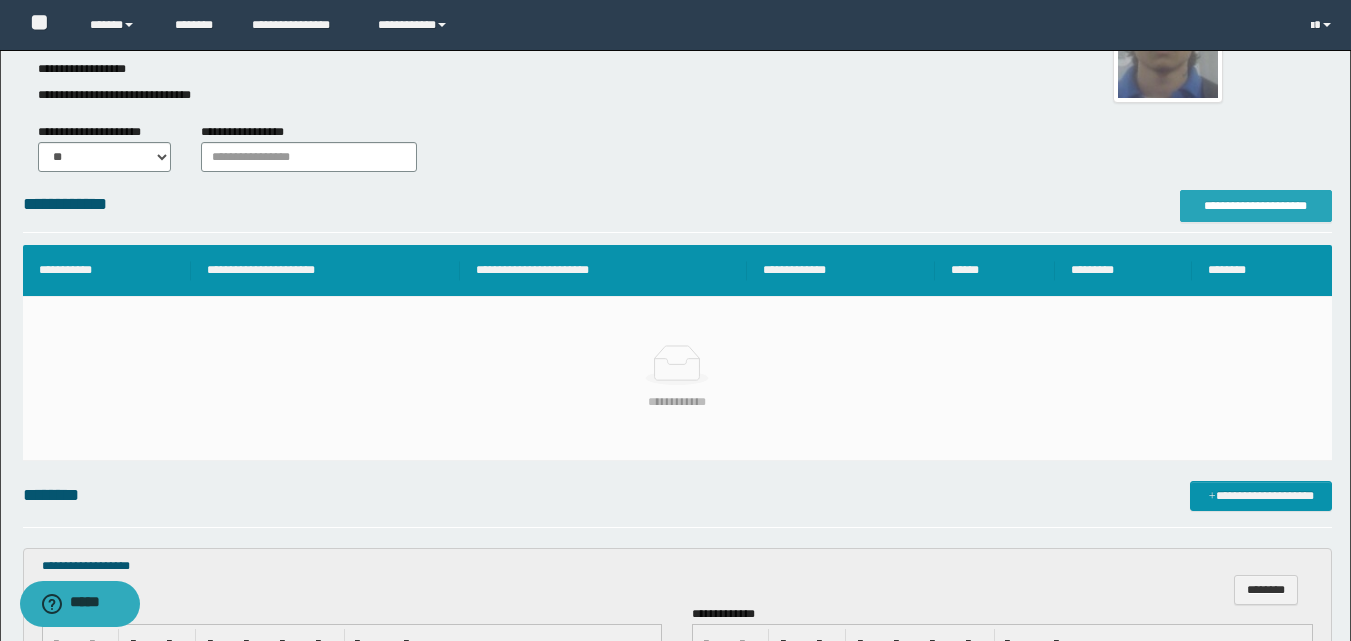 click on "**********" at bounding box center [1256, 206] 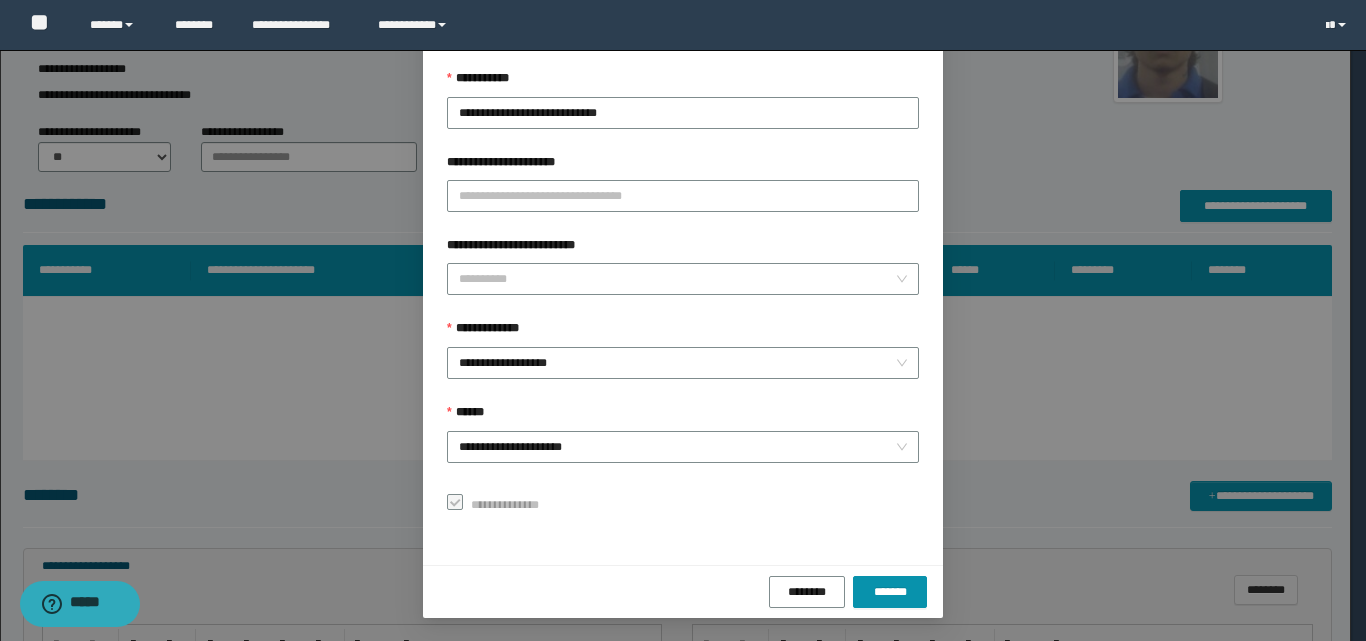 scroll, scrollTop: 111, scrollLeft: 0, axis: vertical 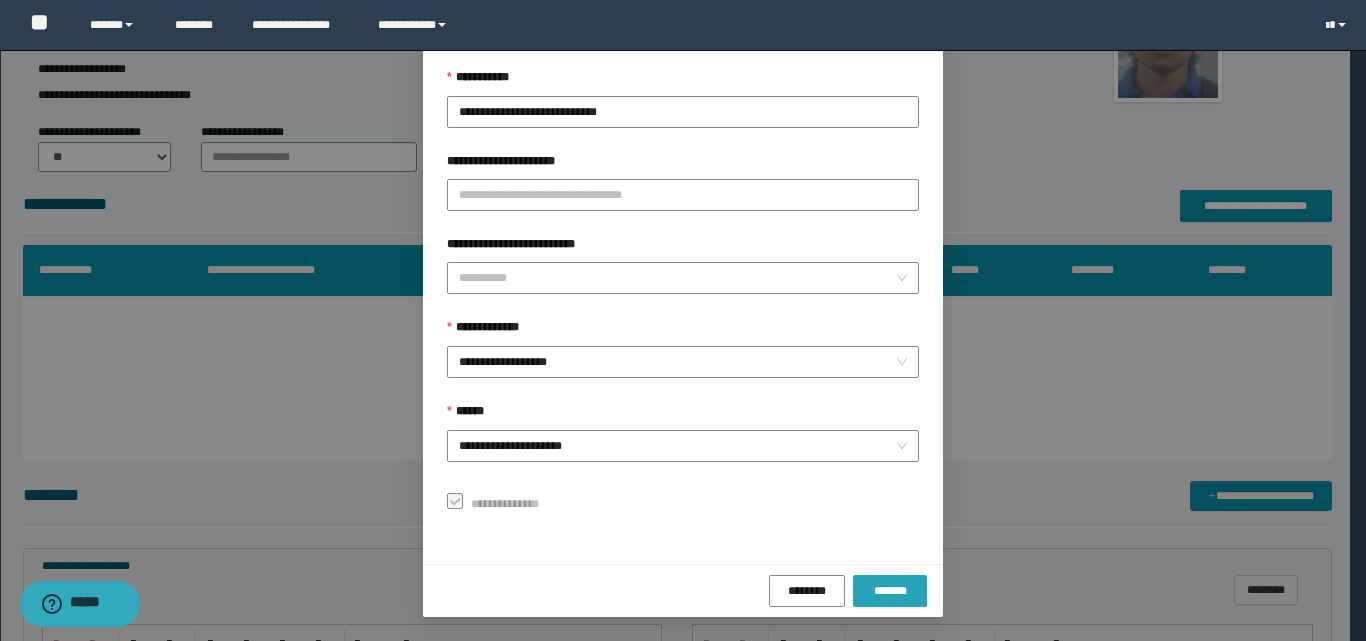 click on "*******" at bounding box center [890, 591] 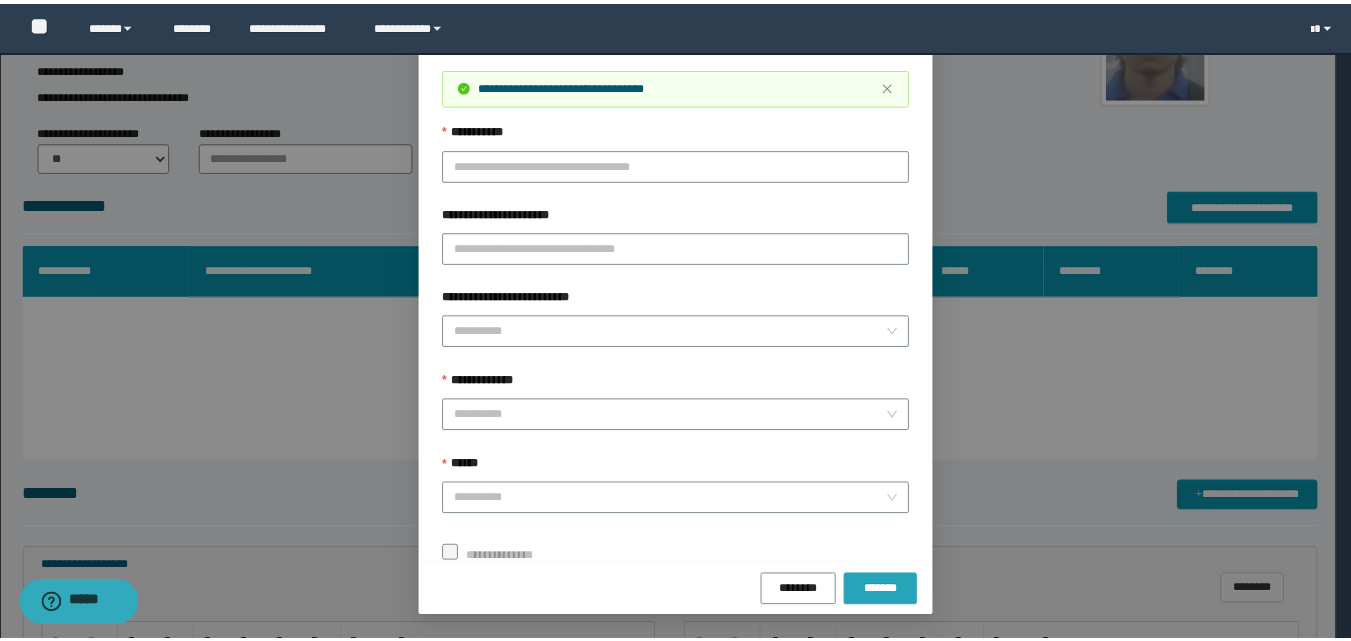 scroll, scrollTop: 64, scrollLeft: 0, axis: vertical 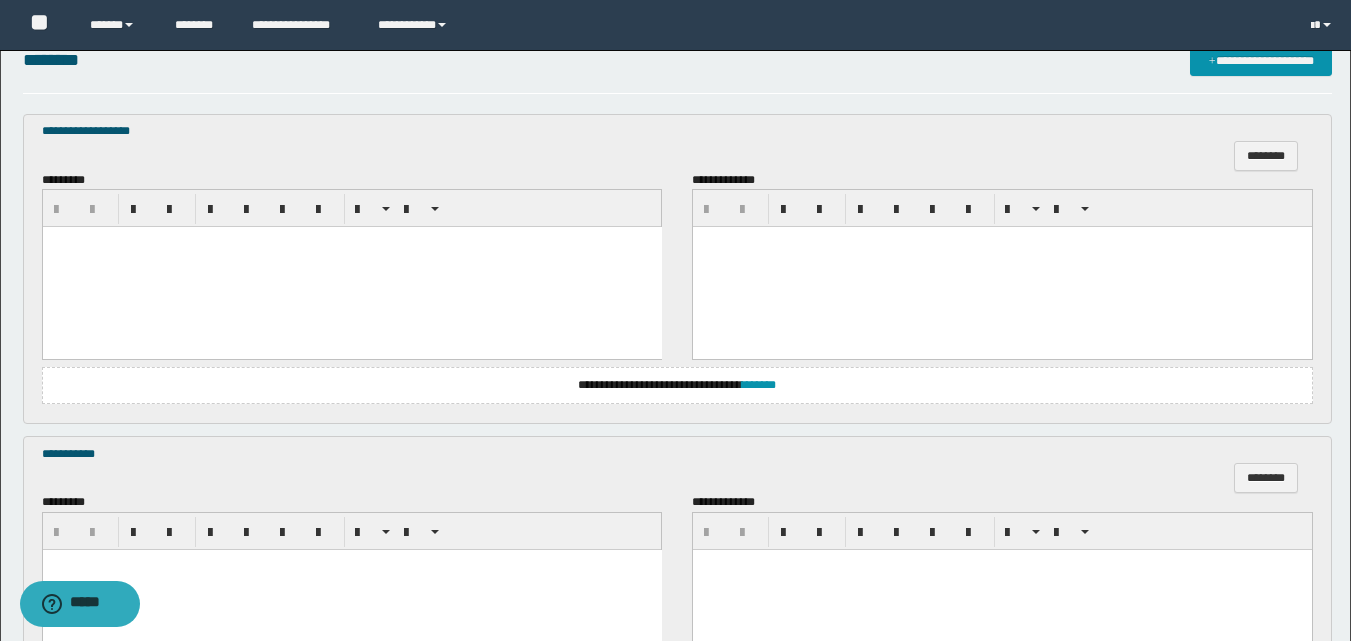 click at bounding box center [351, 267] 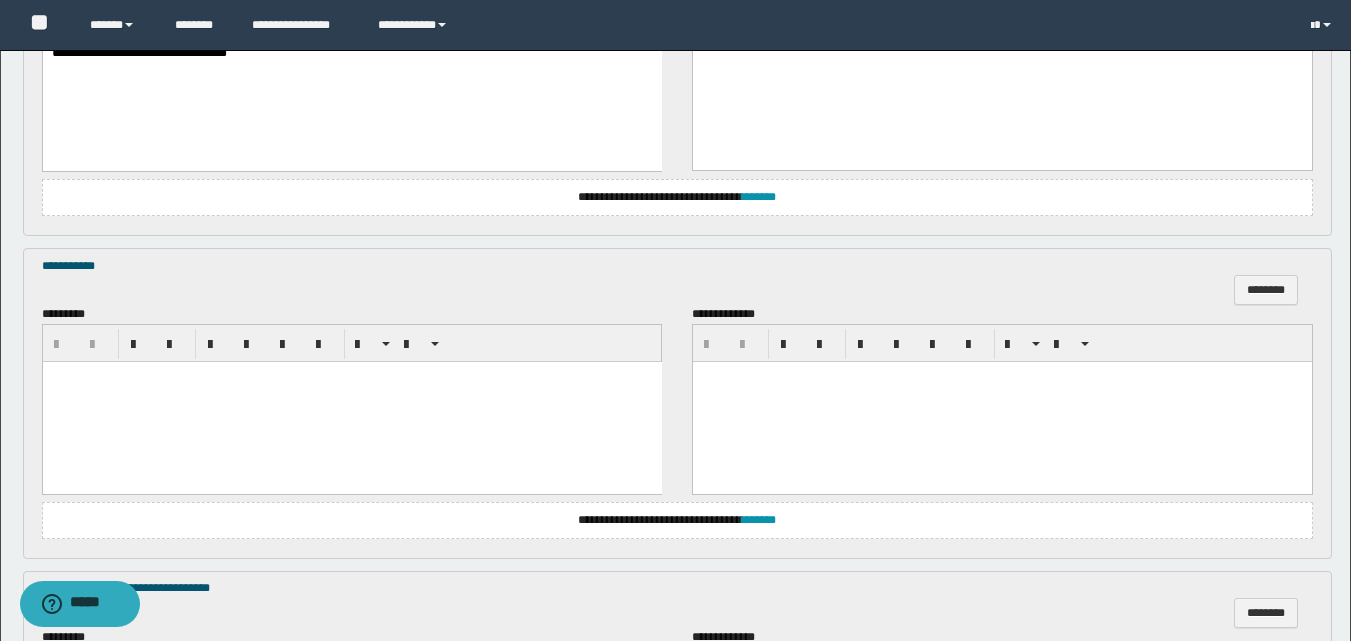 scroll, scrollTop: 800, scrollLeft: 0, axis: vertical 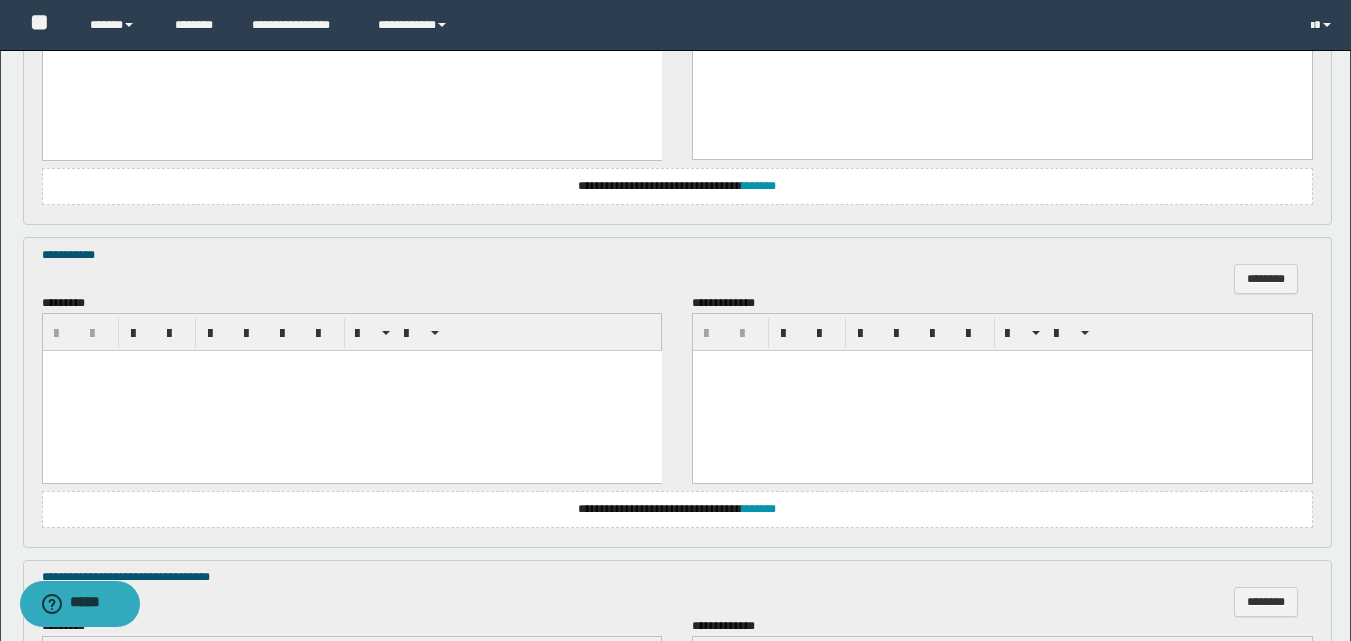 drag, startPoint x: 93, startPoint y: 404, endPoint x: 104, endPoint y: 373, distance: 32.89377 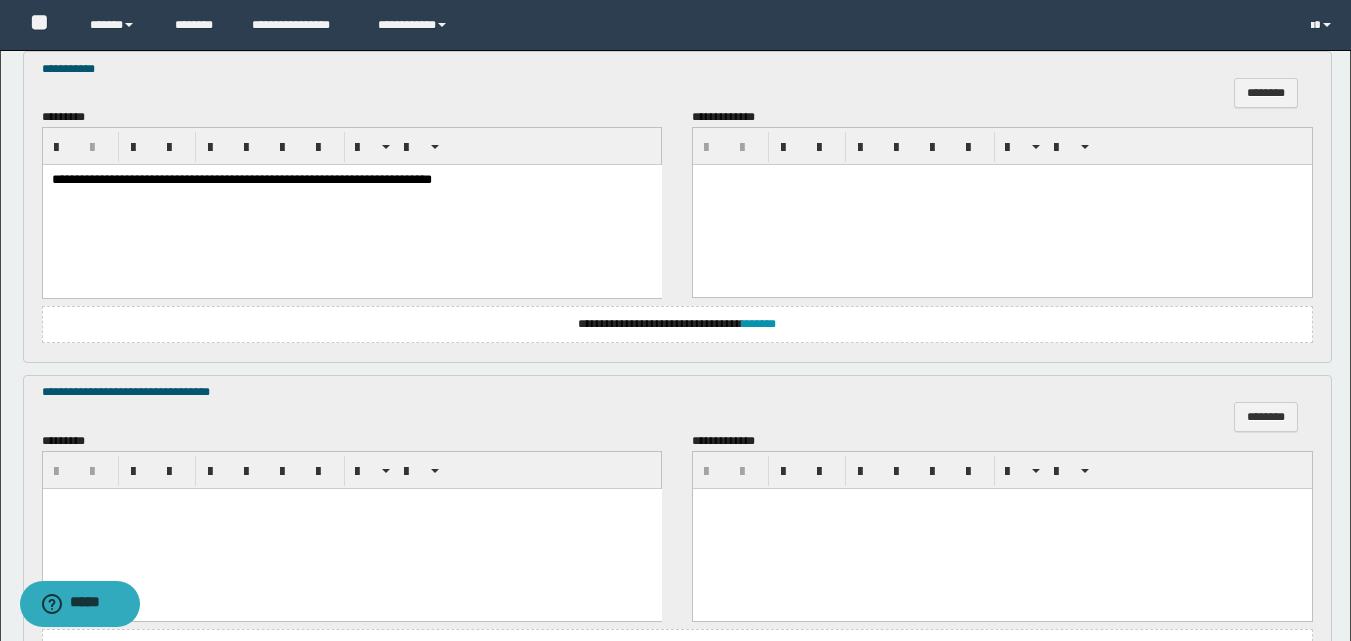 scroll, scrollTop: 1100, scrollLeft: 0, axis: vertical 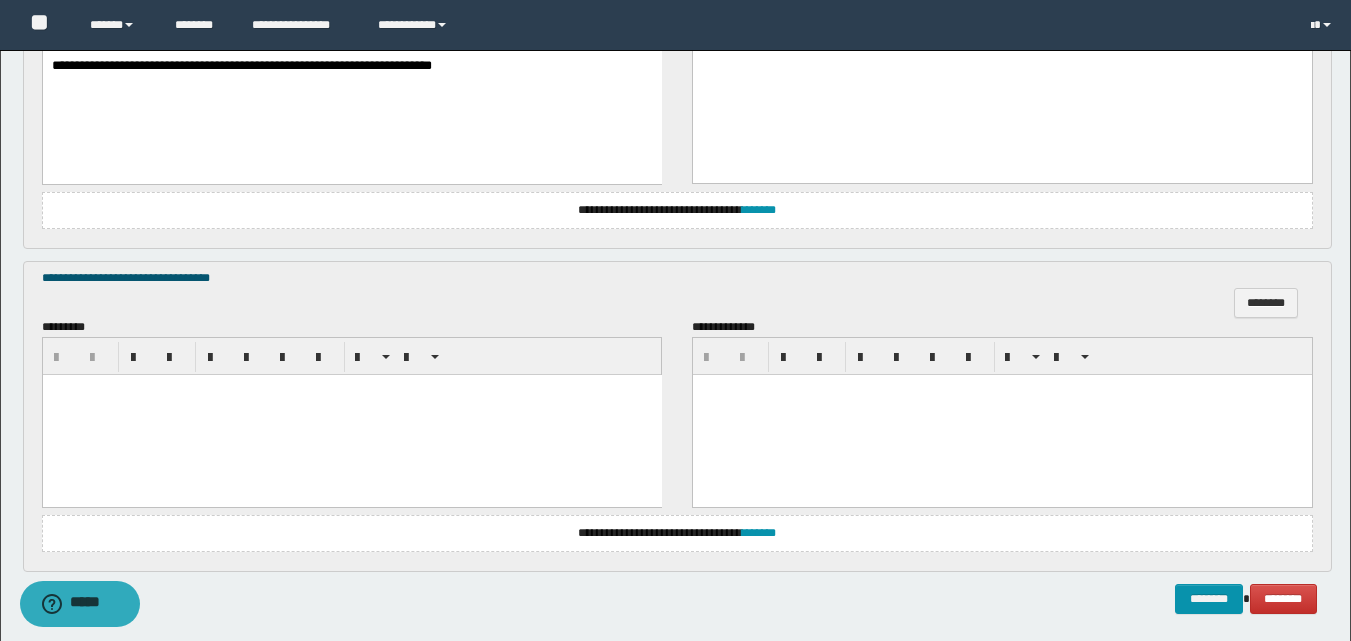 click at bounding box center [351, 414] 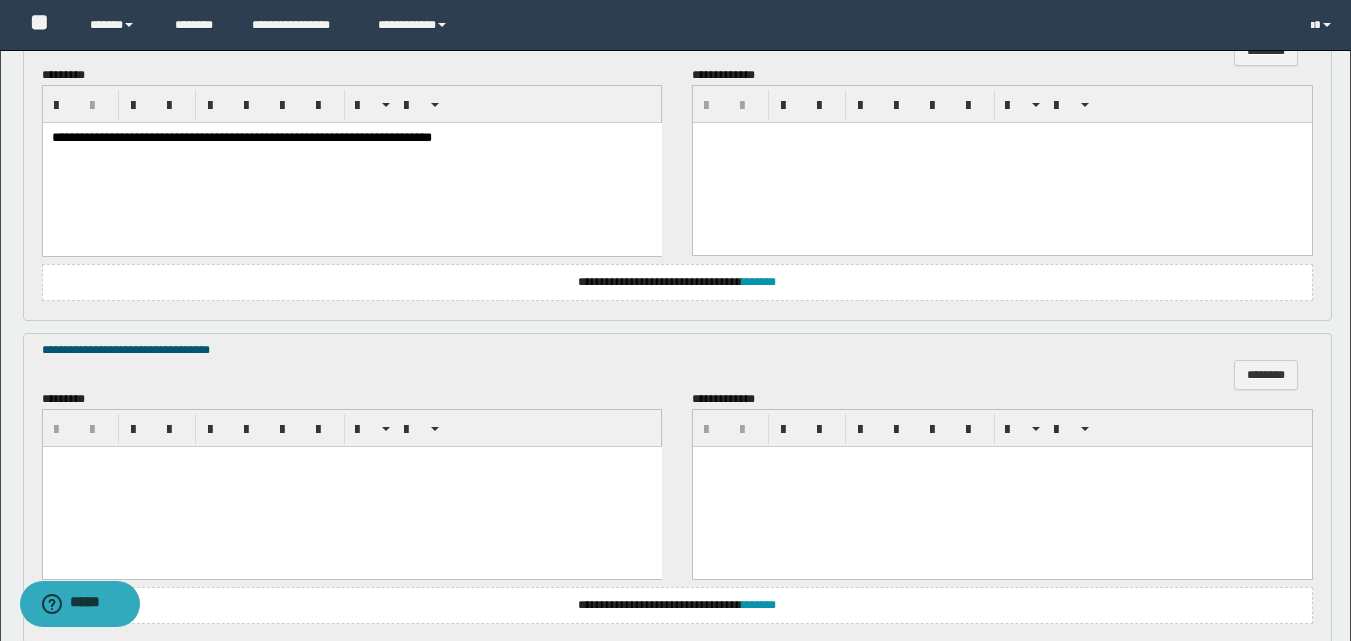 scroll, scrollTop: 981, scrollLeft: 0, axis: vertical 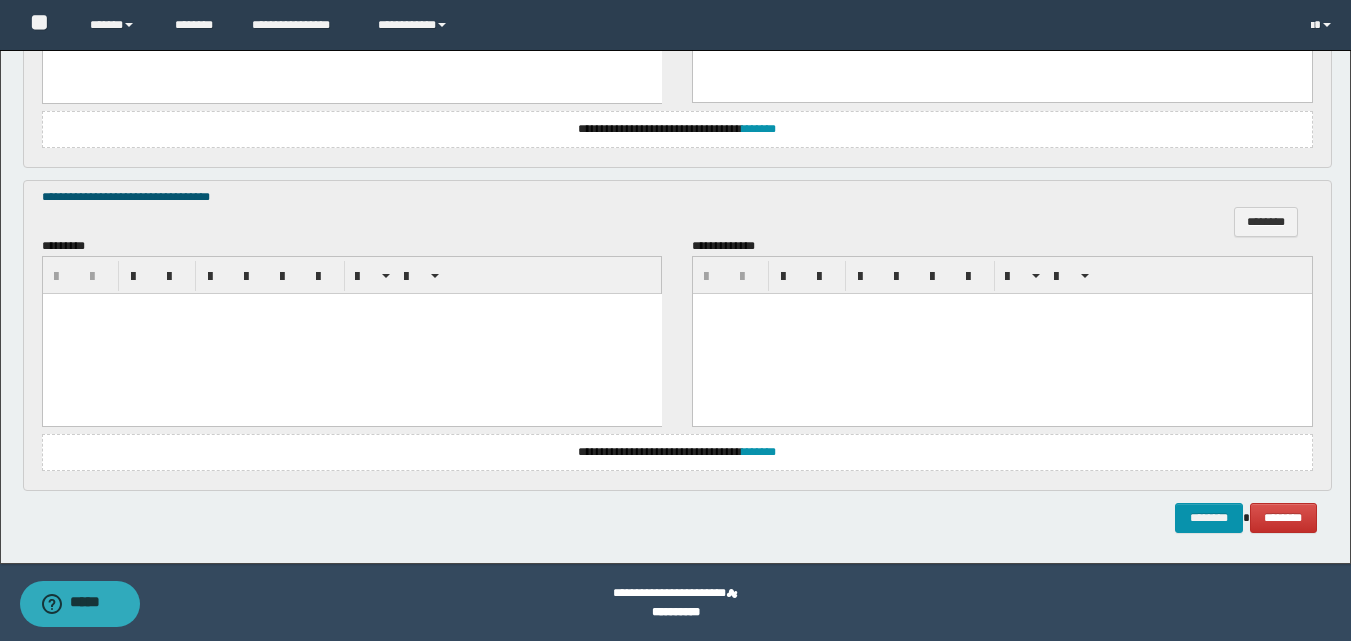 click at bounding box center [351, 333] 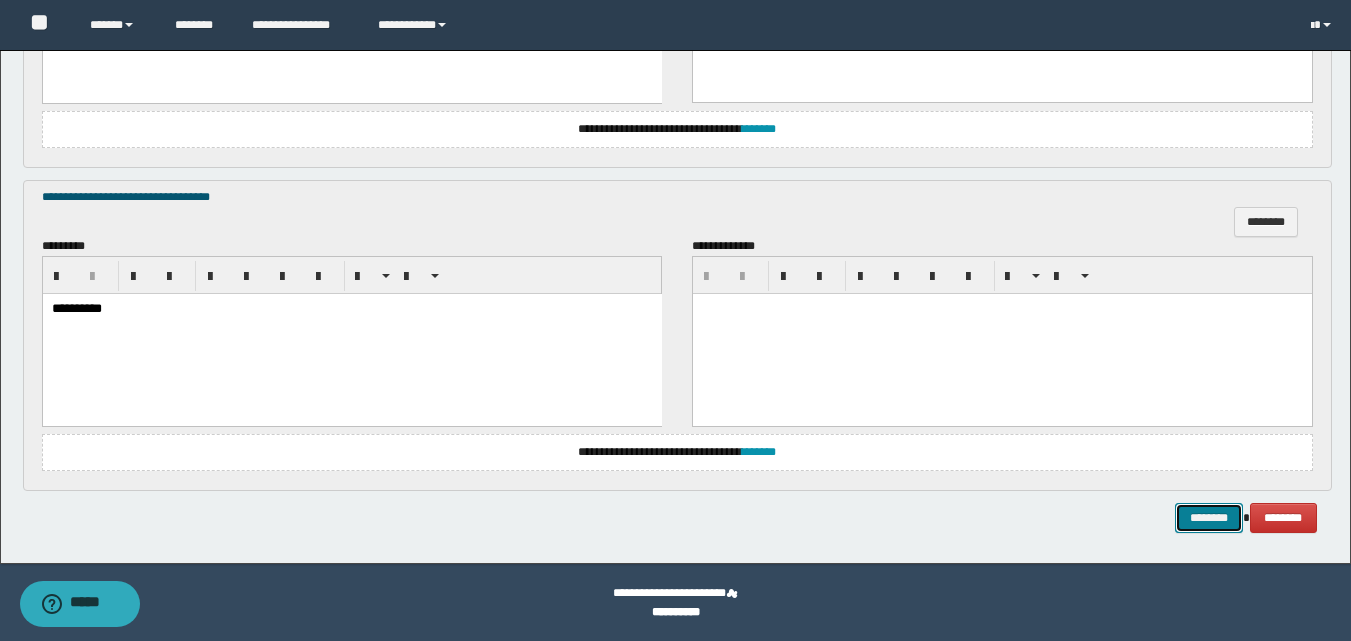 click on "********" at bounding box center (1209, 518) 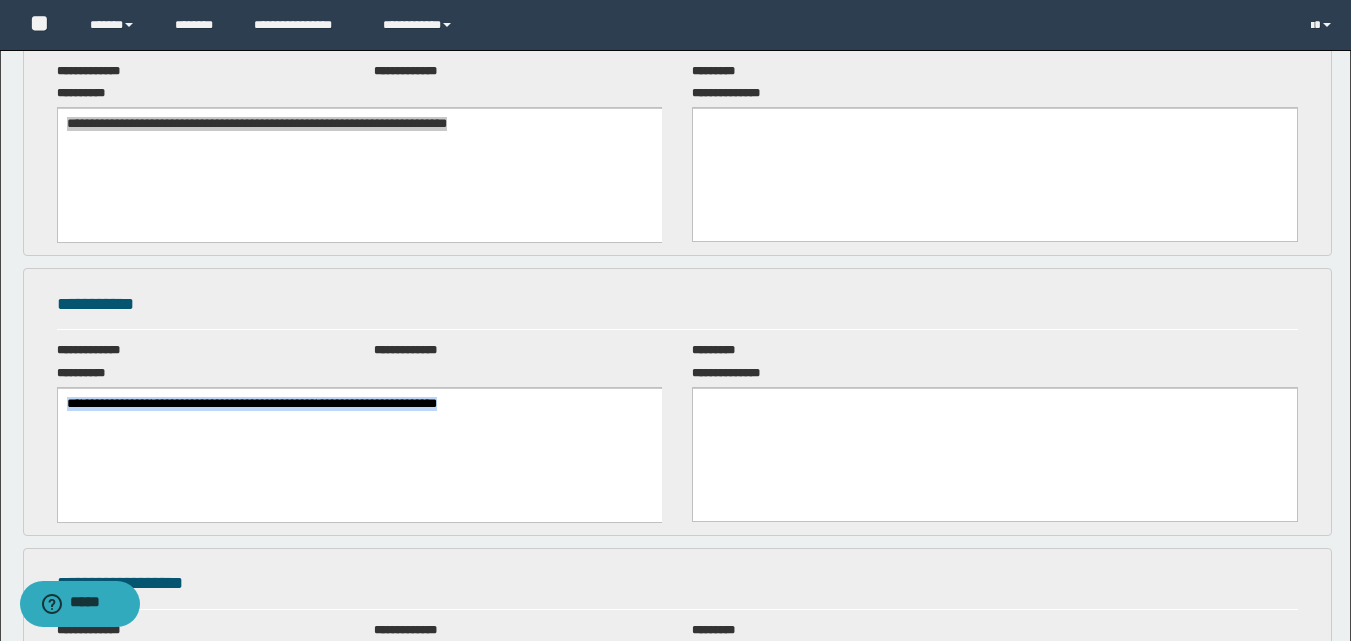 scroll, scrollTop: 0, scrollLeft: 0, axis: both 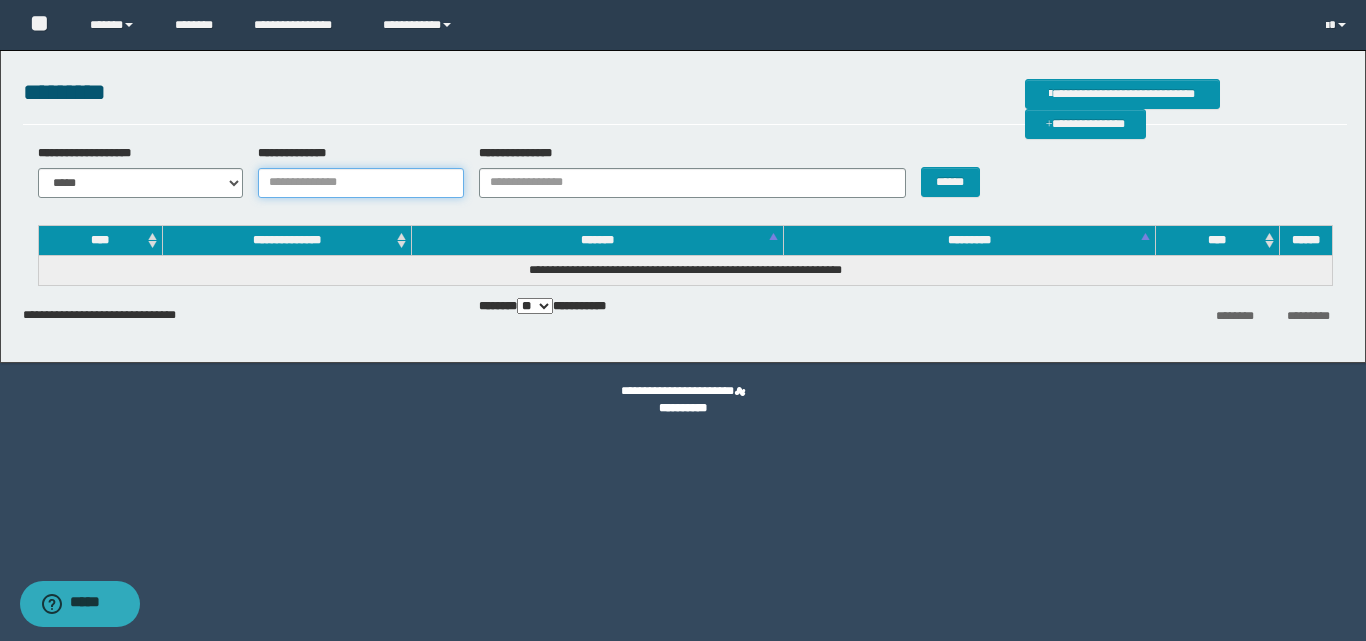 paste on "**********" 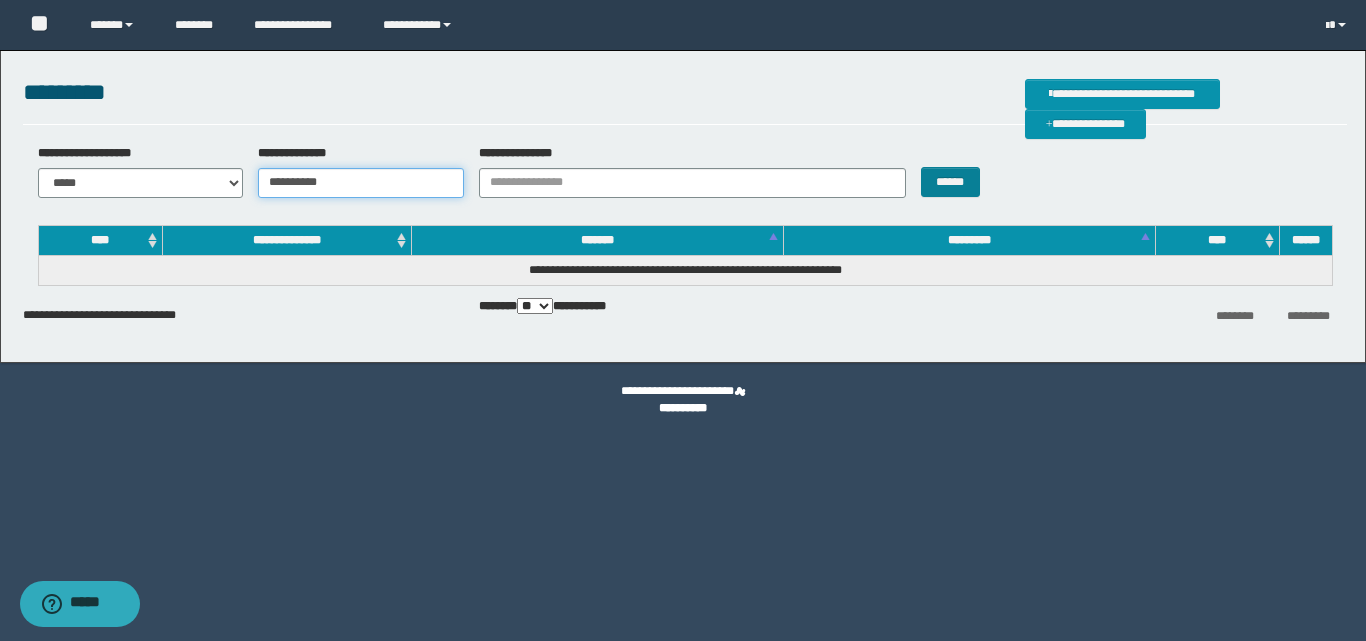 type on "**********" 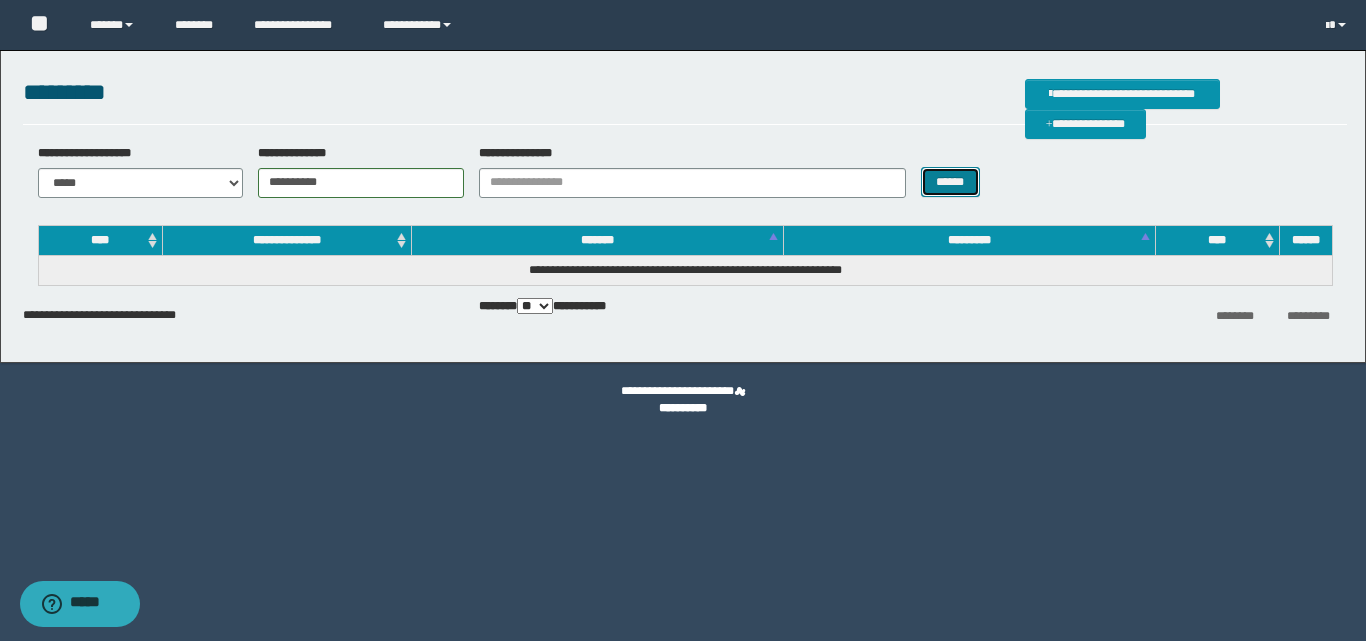 click on "******" at bounding box center [950, 182] 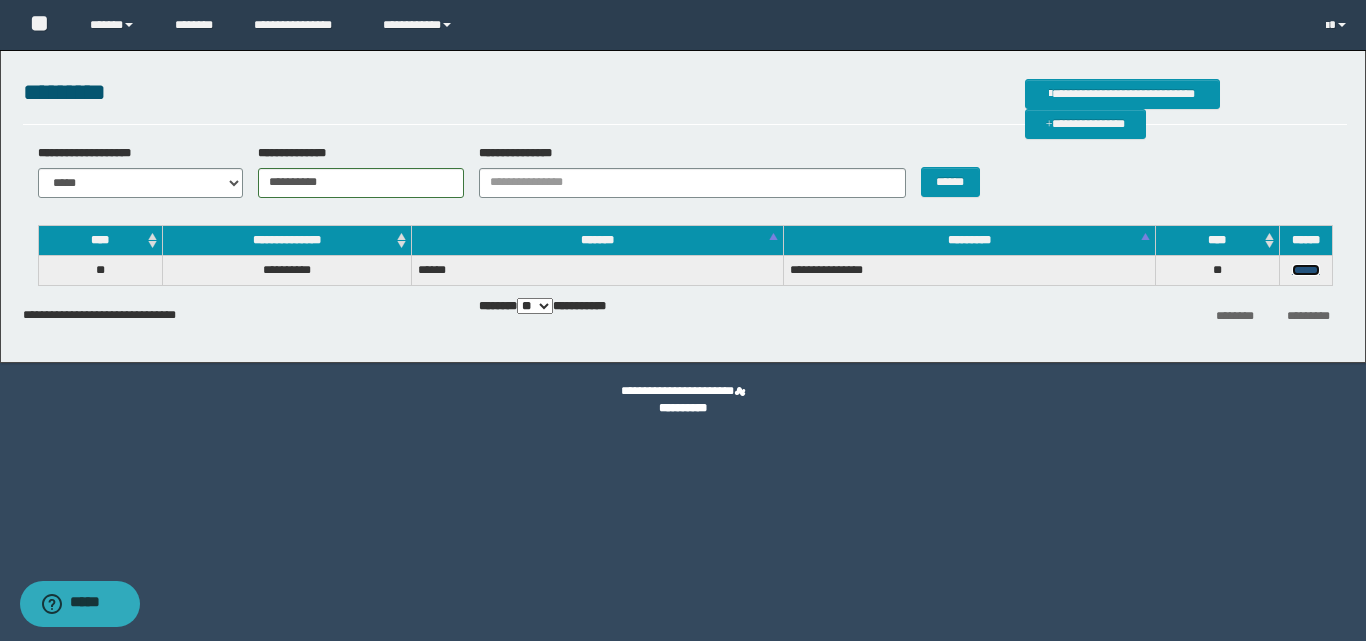 click on "******" at bounding box center (1306, 270) 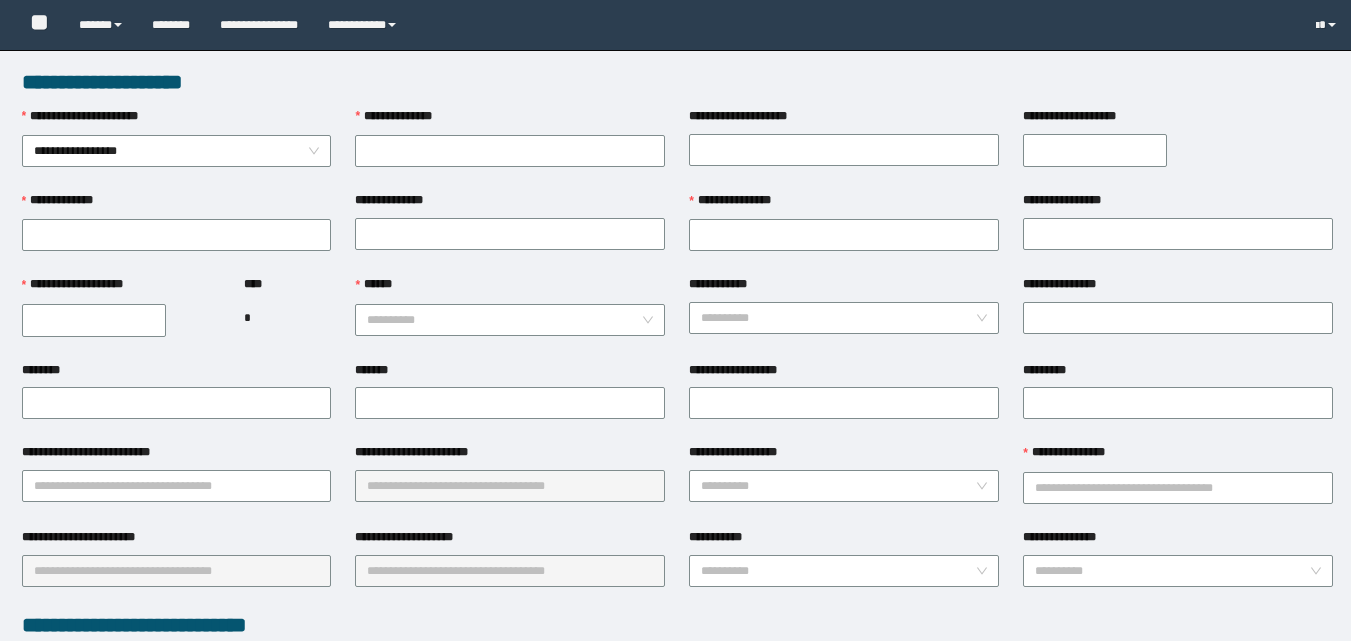 scroll, scrollTop: 0, scrollLeft: 0, axis: both 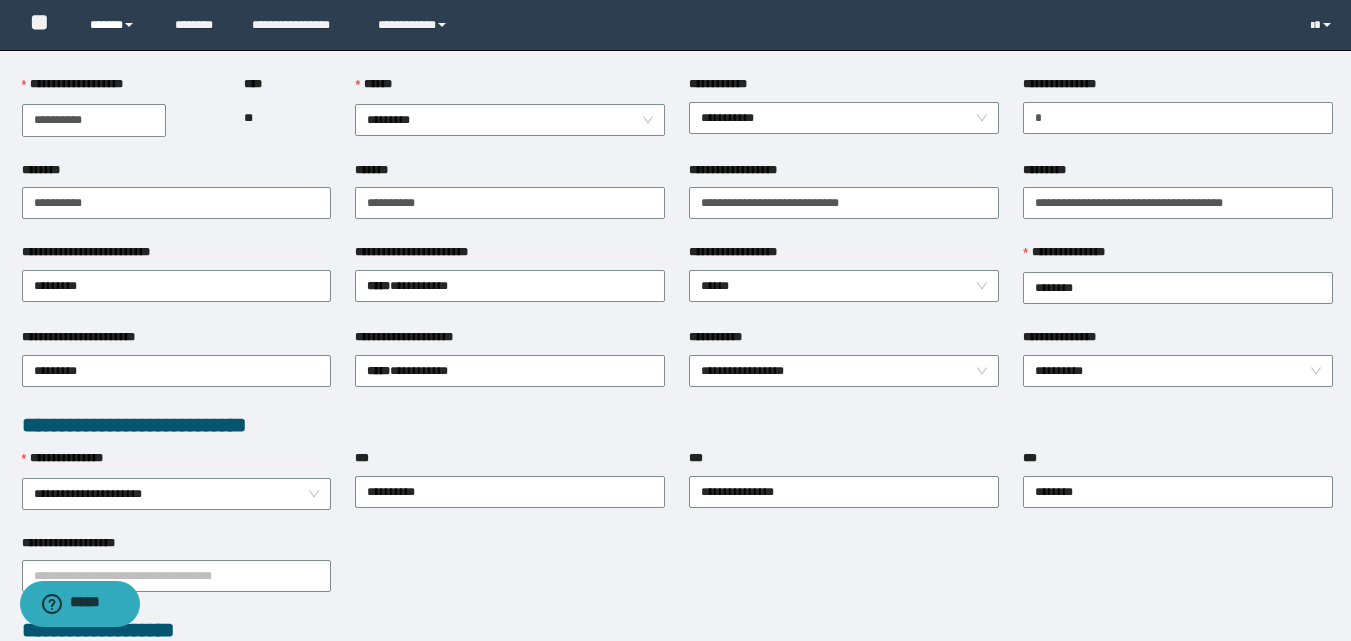 click on "******" at bounding box center [117, 25] 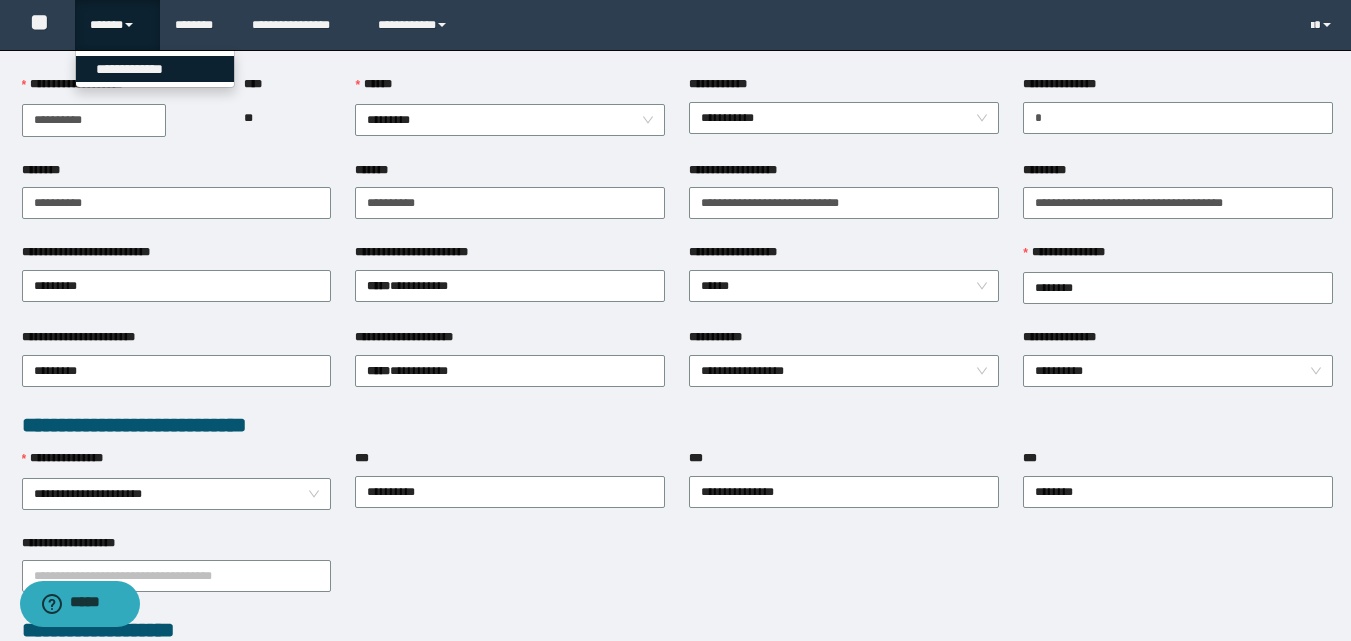 click on "**********" at bounding box center (155, 69) 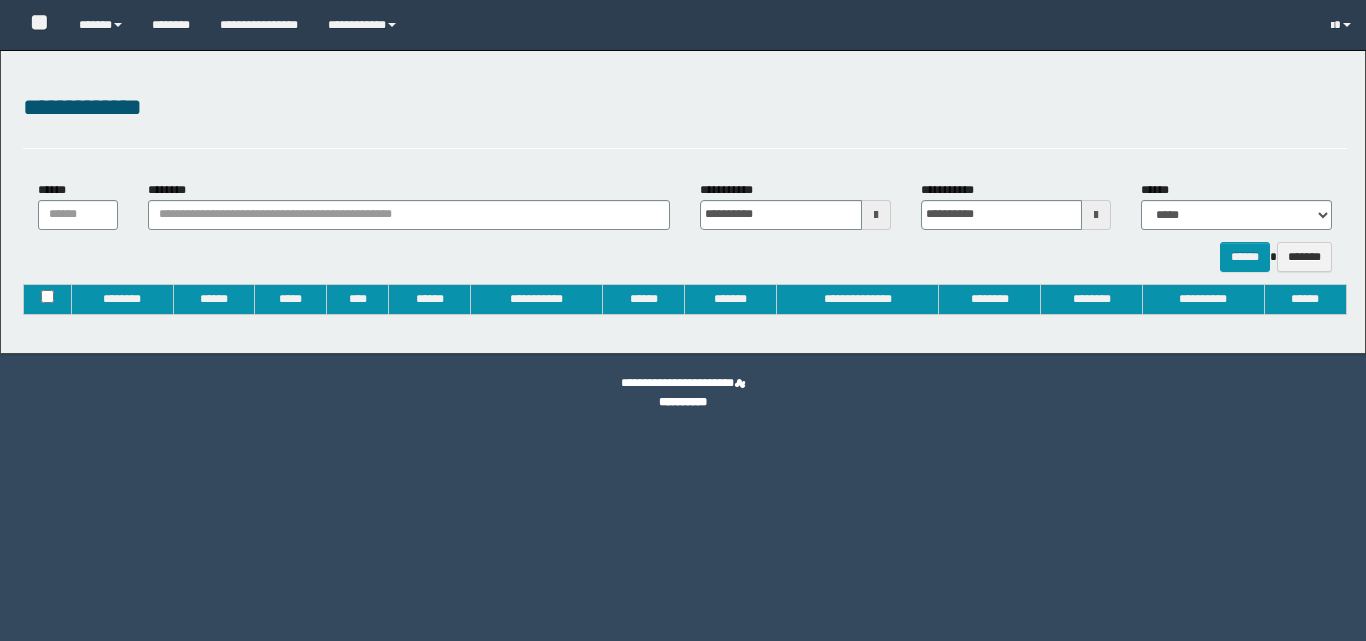 type on "**********" 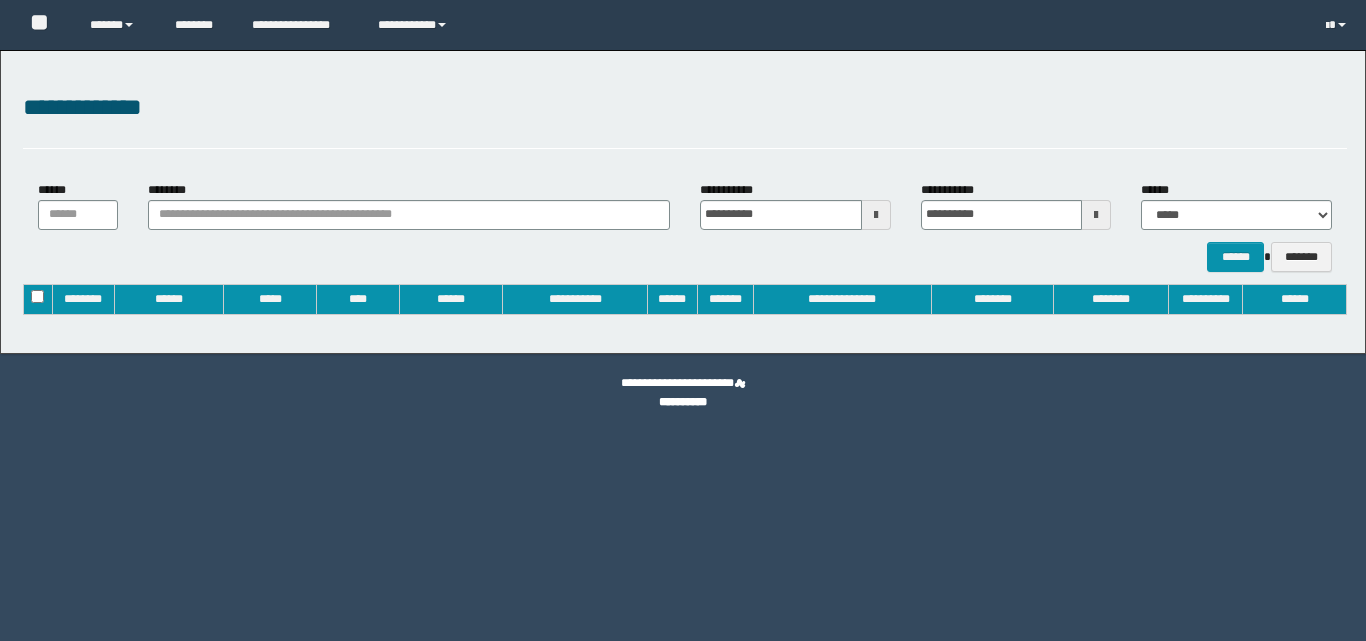 scroll, scrollTop: 0, scrollLeft: 0, axis: both 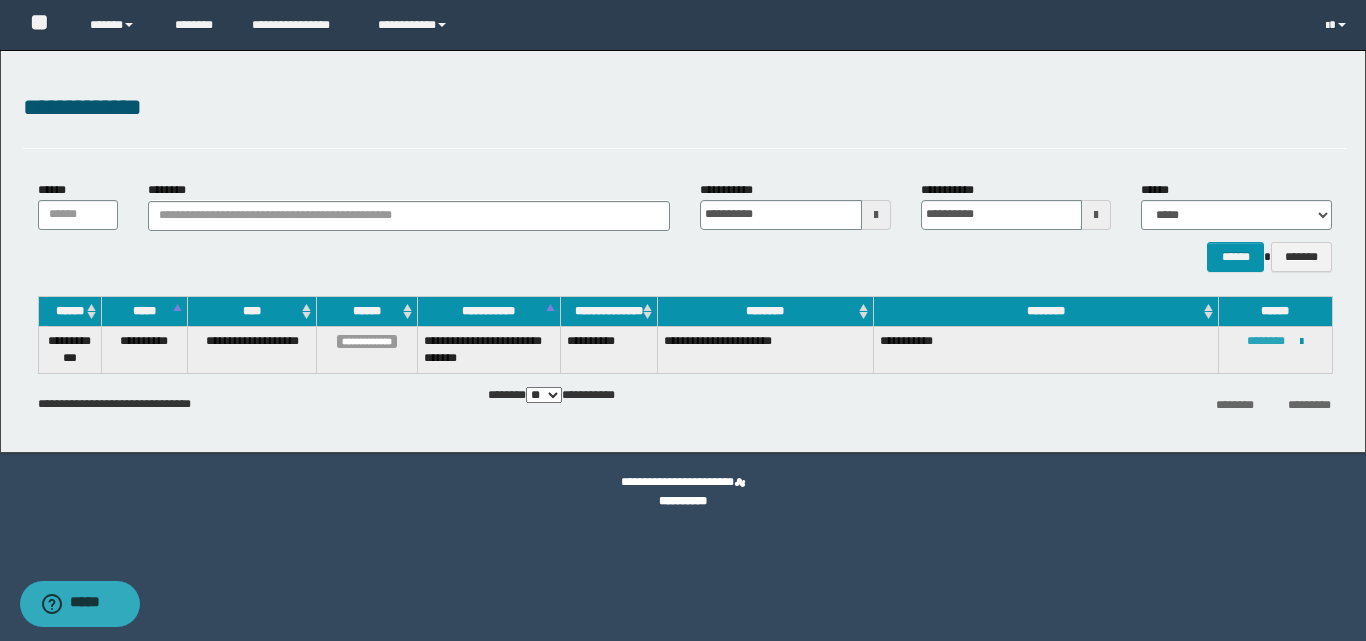 click on "********" at bounding box center [1266, 341] 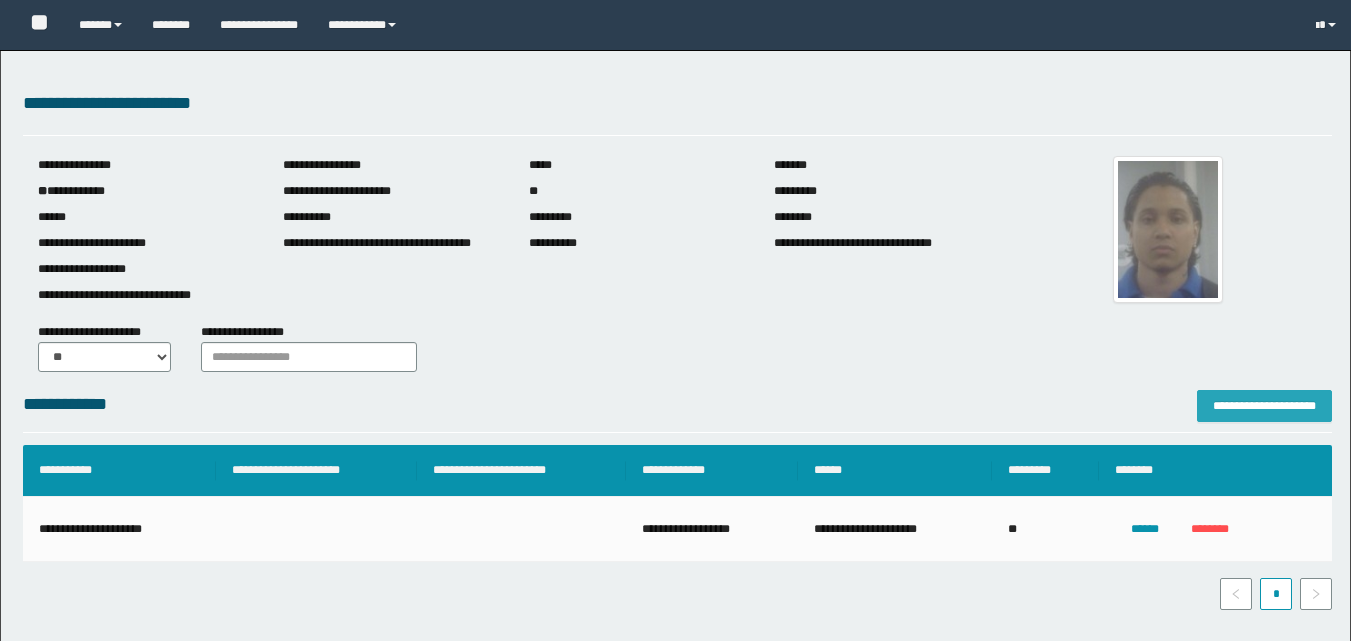 scroll, scrollTop: 0, scrollLeft: 0, axis: both 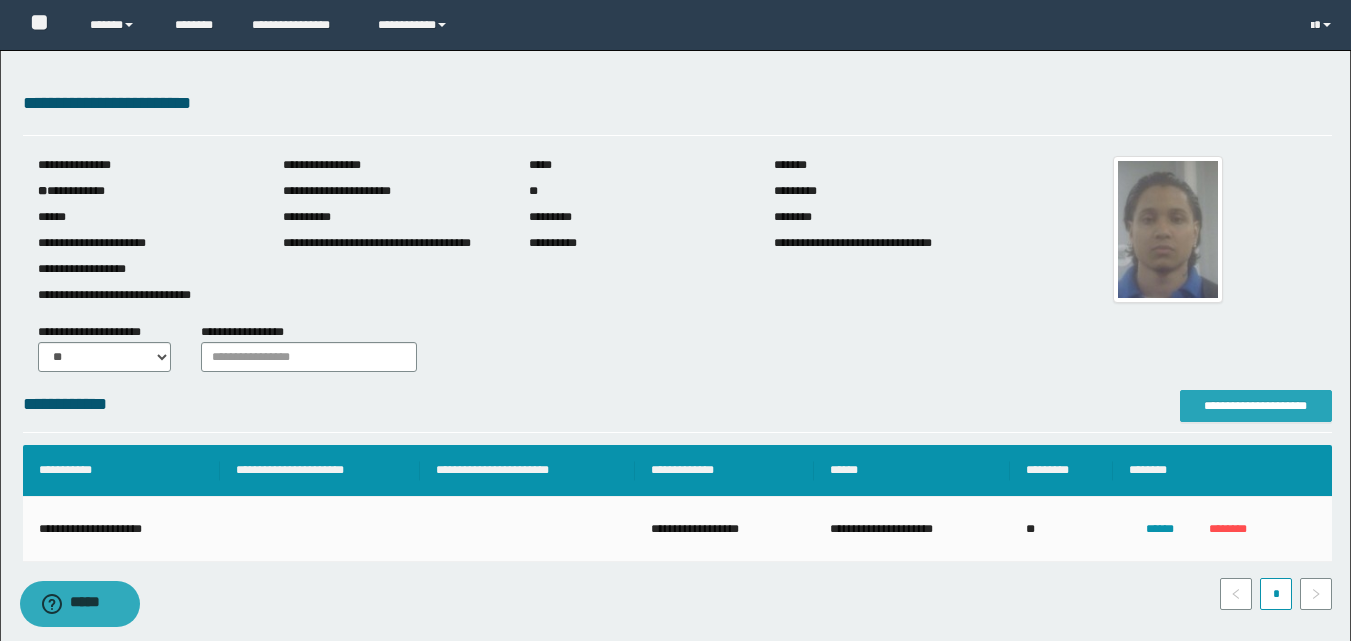 click on "**********" at bounding box center [1256, 406] 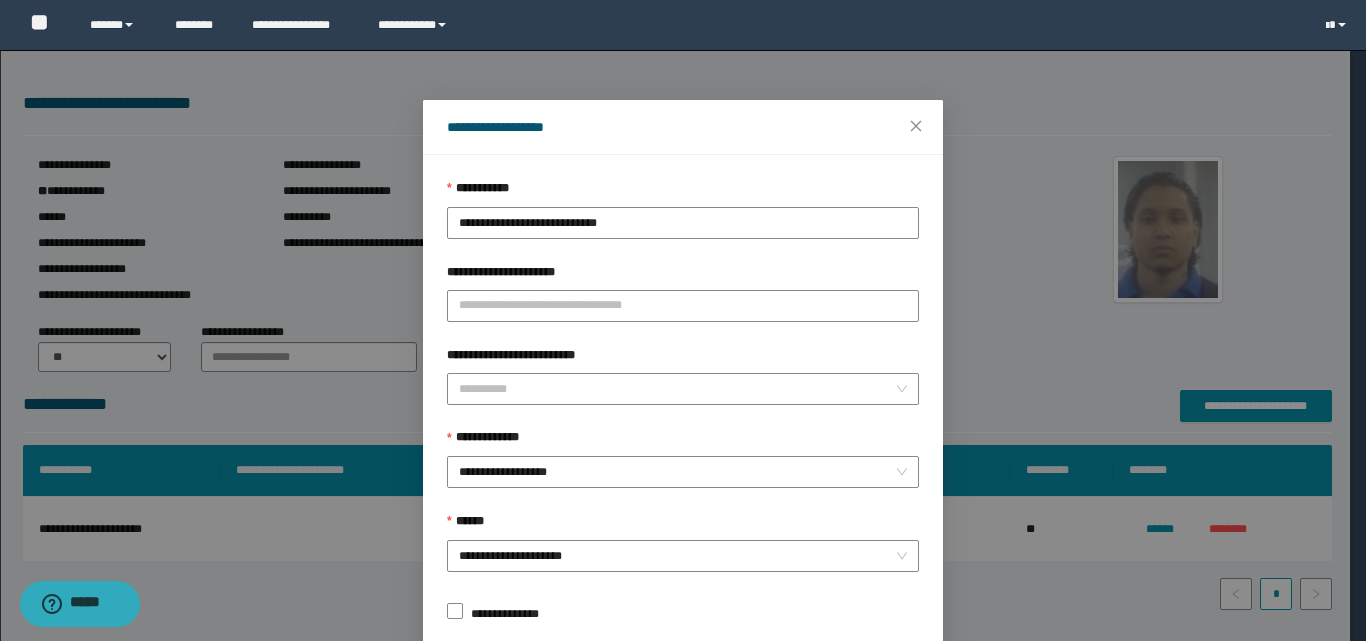 click on "**********" at bounding box center [683, 320] 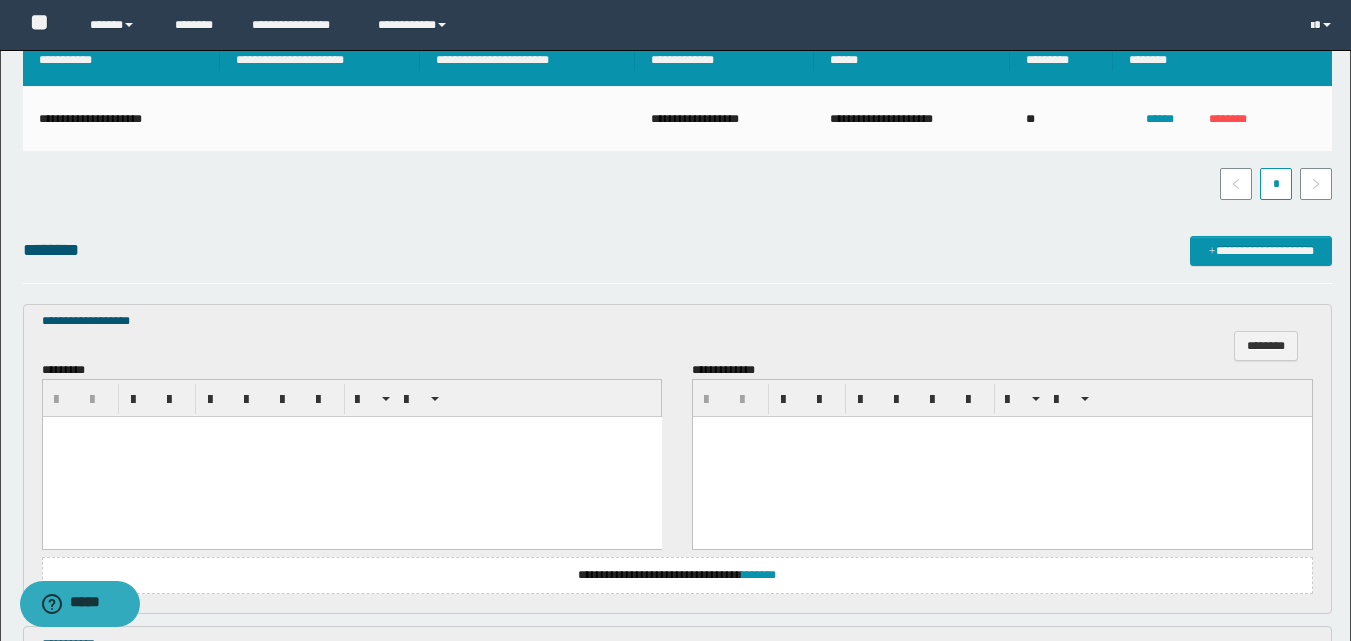 scroll, scrollTop: 500, scrollLeft: 0, axis: vertical 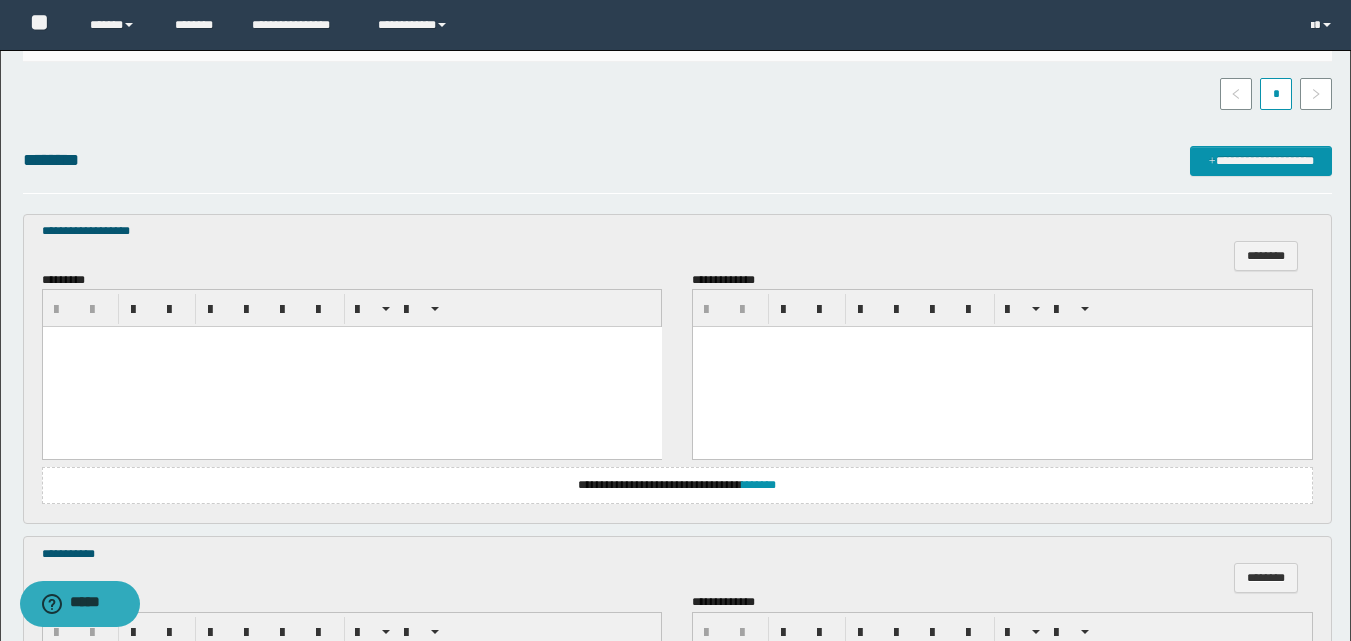 click at bounding box center [351, 367] 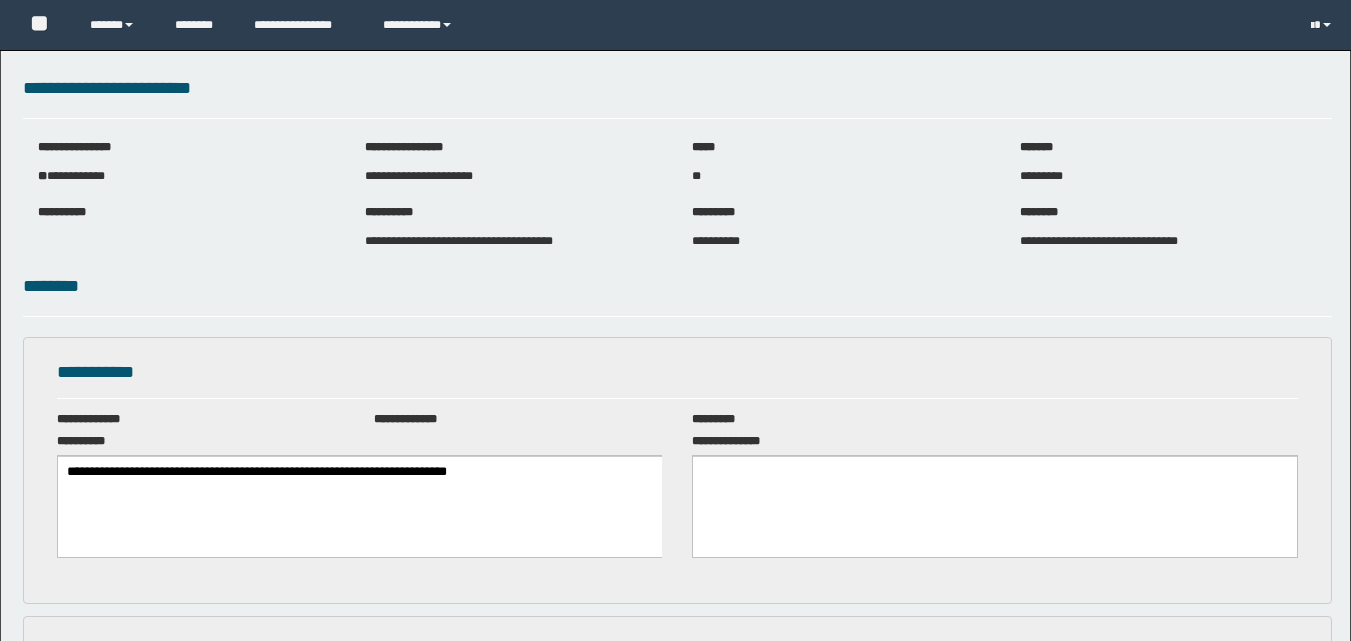 scroll, scrollTop: 0, scrollLeft: 0, axis: both 